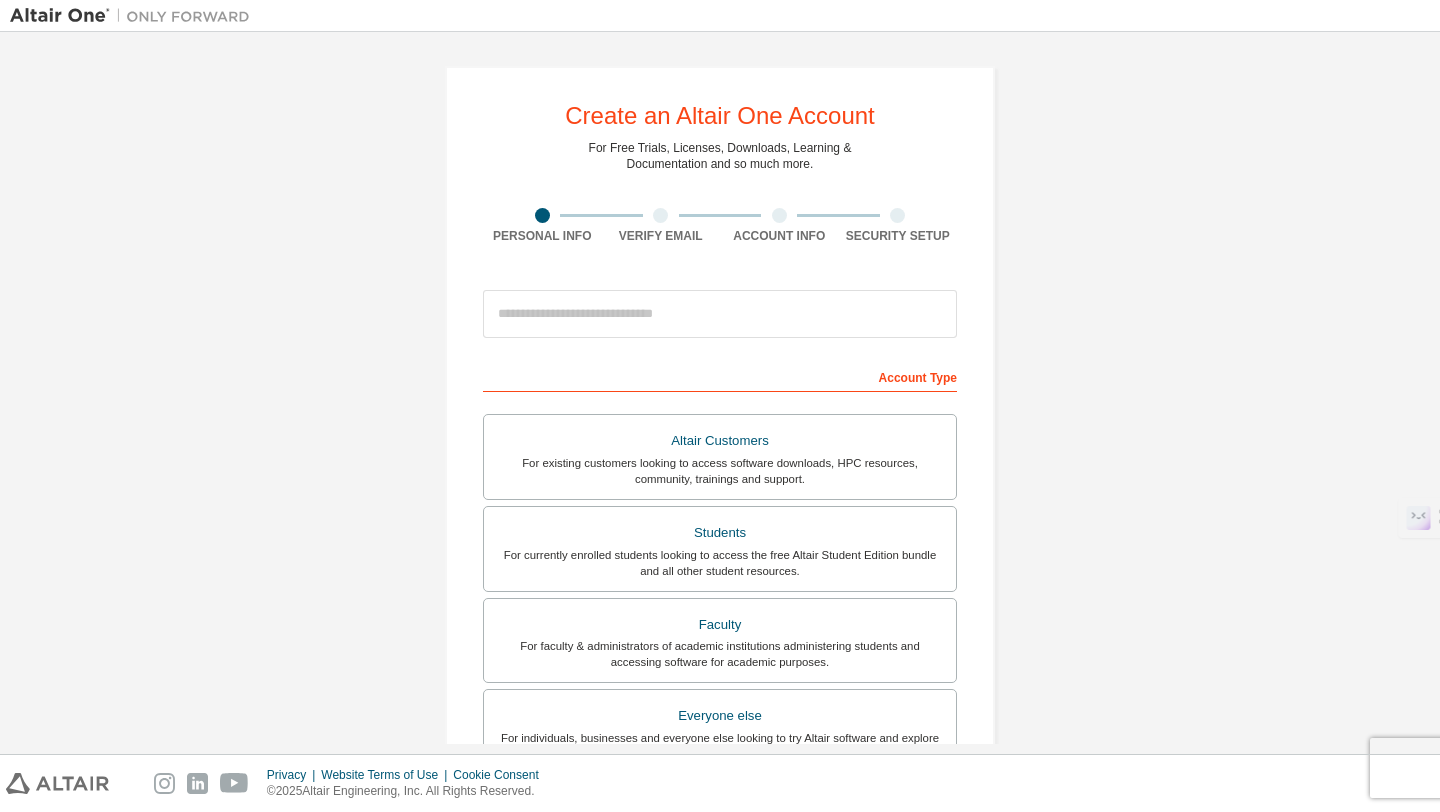 scroll, scrollTop: 0, scrollLeft: 0, axis: both 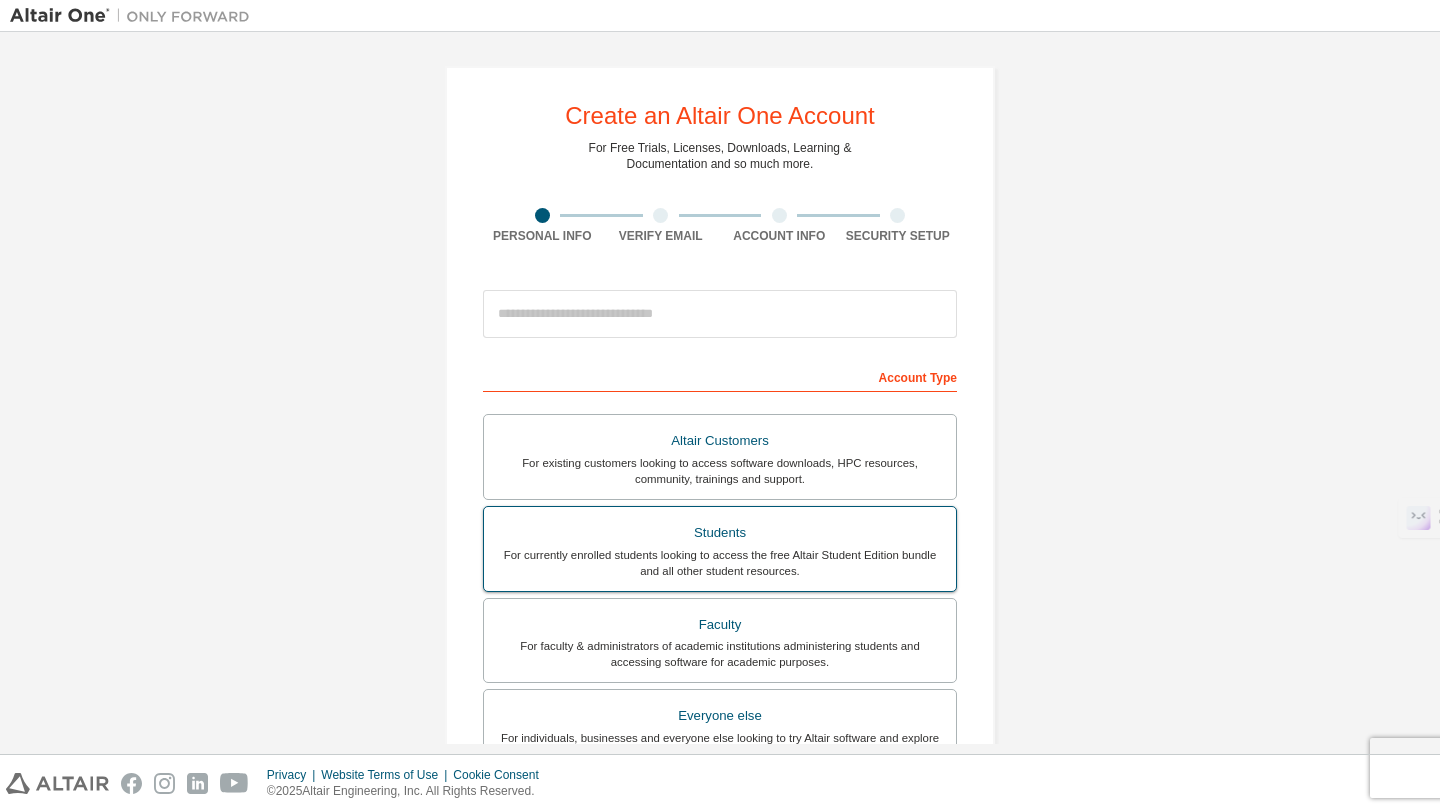click on "Students" at bounding box center (720, 533) 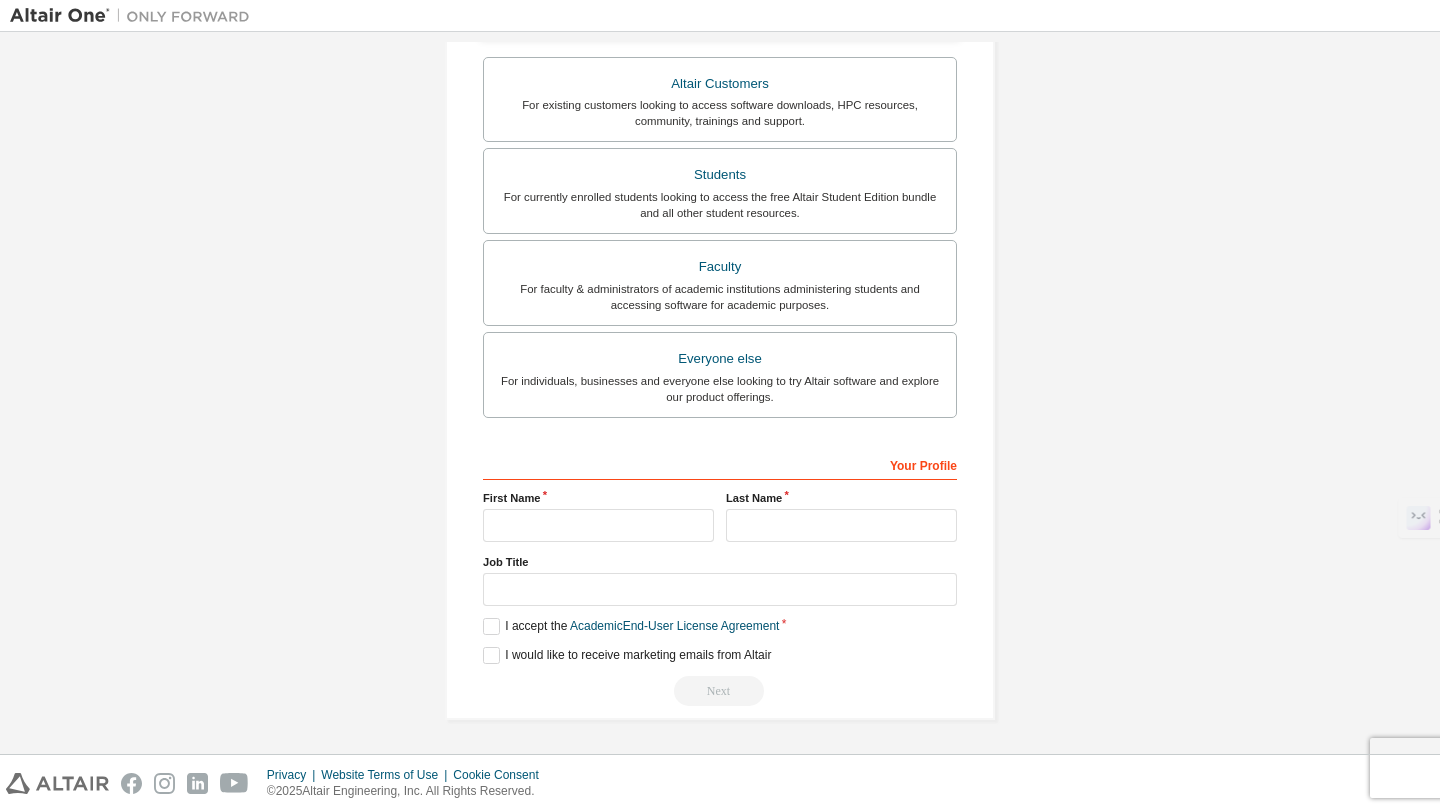 scroll, scrollTop: 0, scrollLeft: 0, axis: both 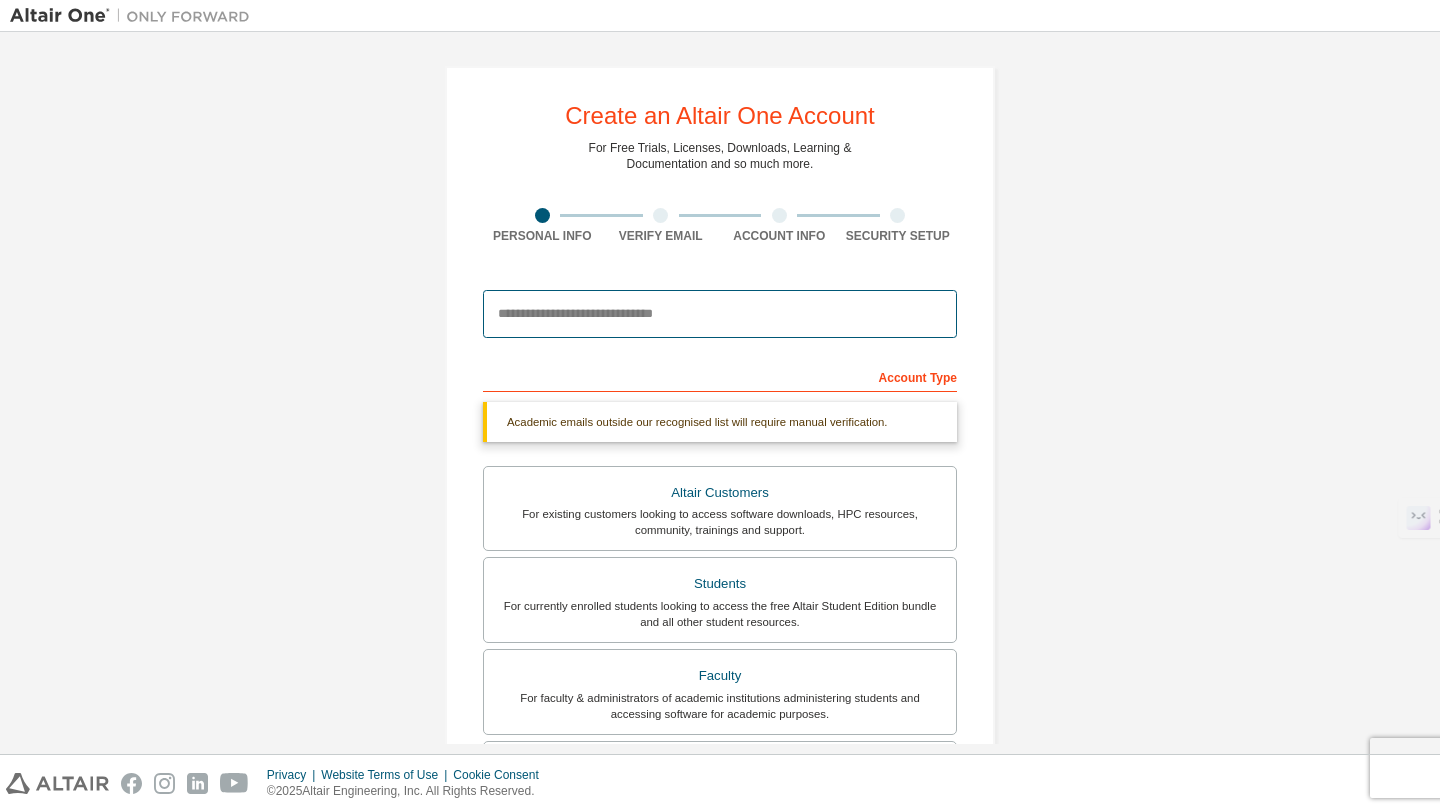 click at bounding box center [720, 314] 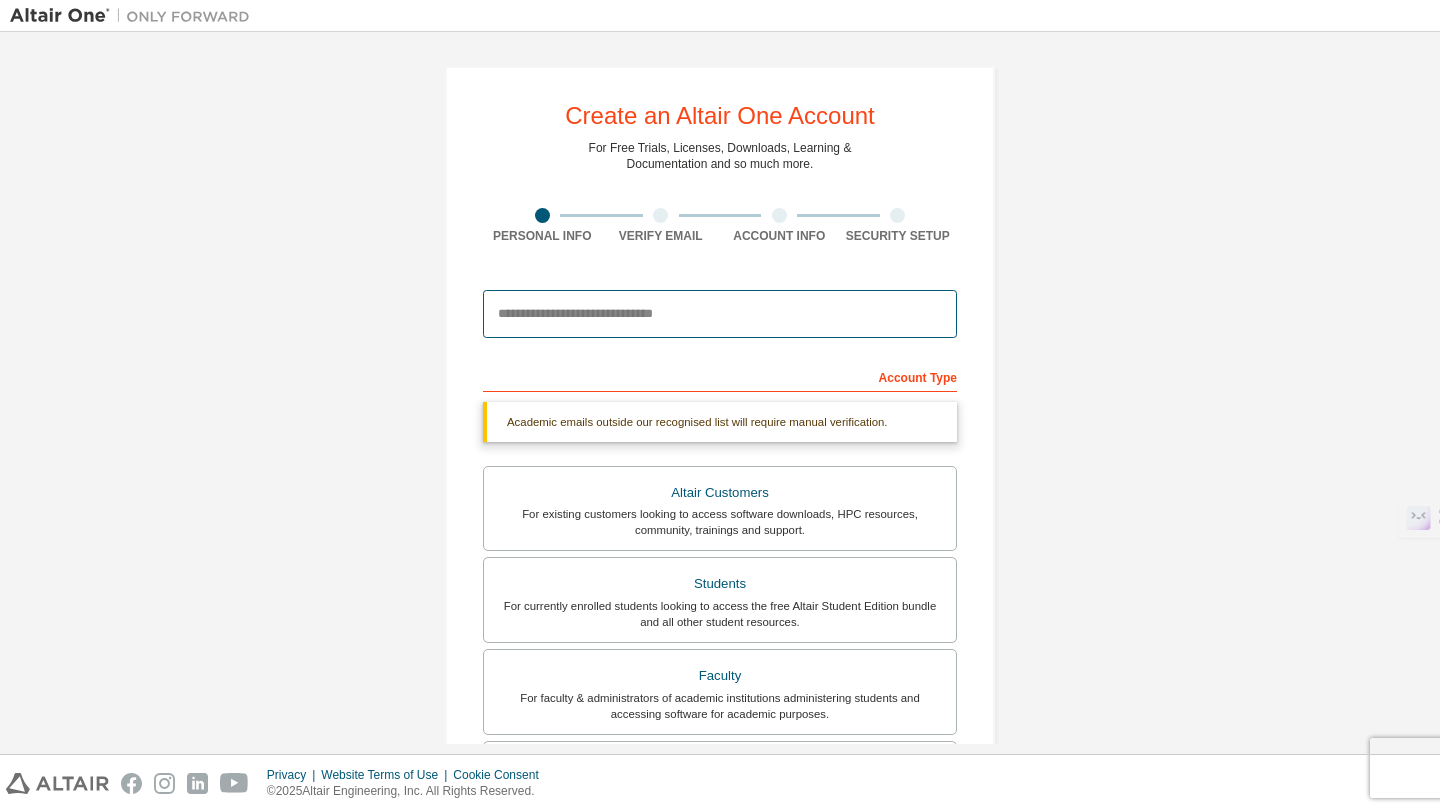 type on "*" 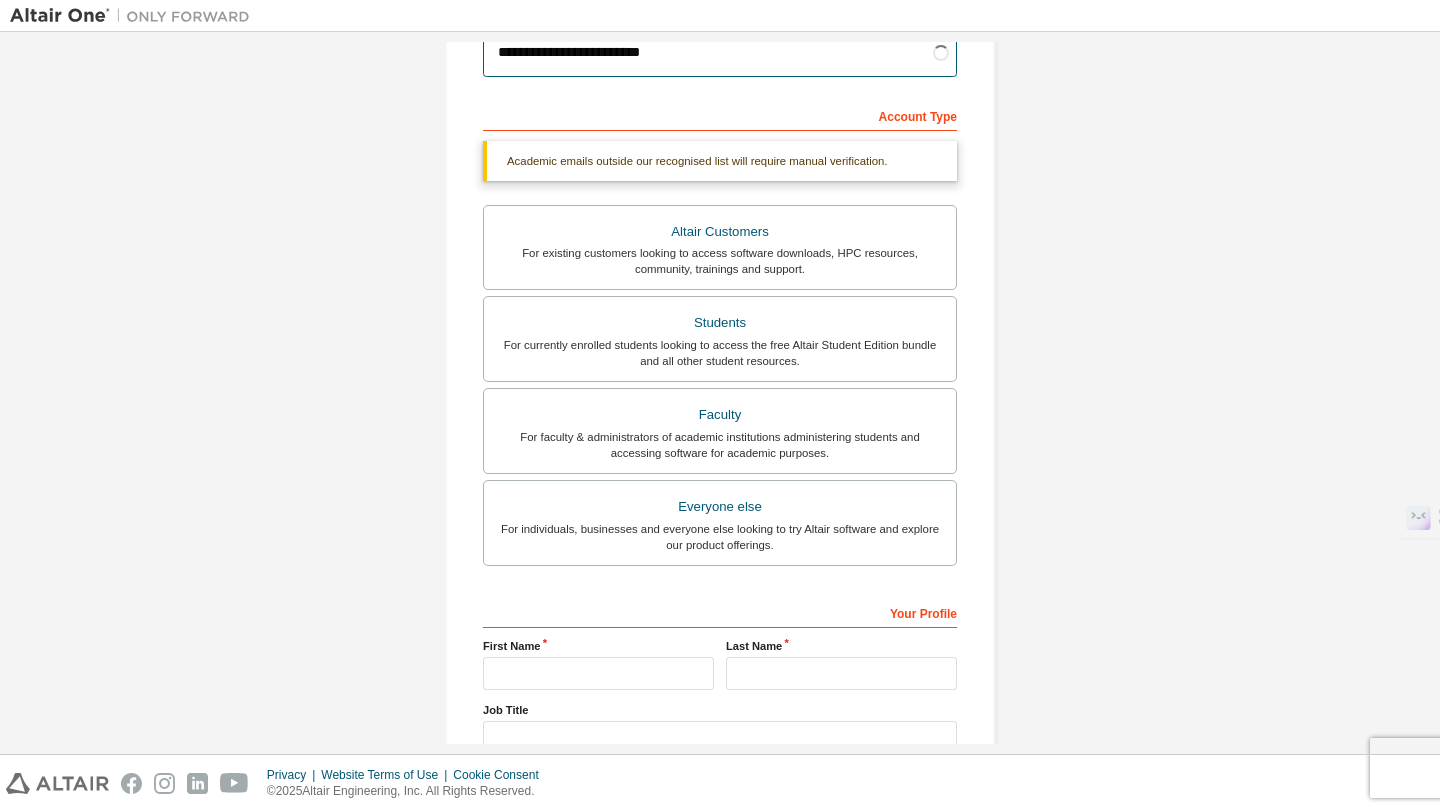 scroll, scrollTop: 409, scrollLeft: 0, axis: vertical 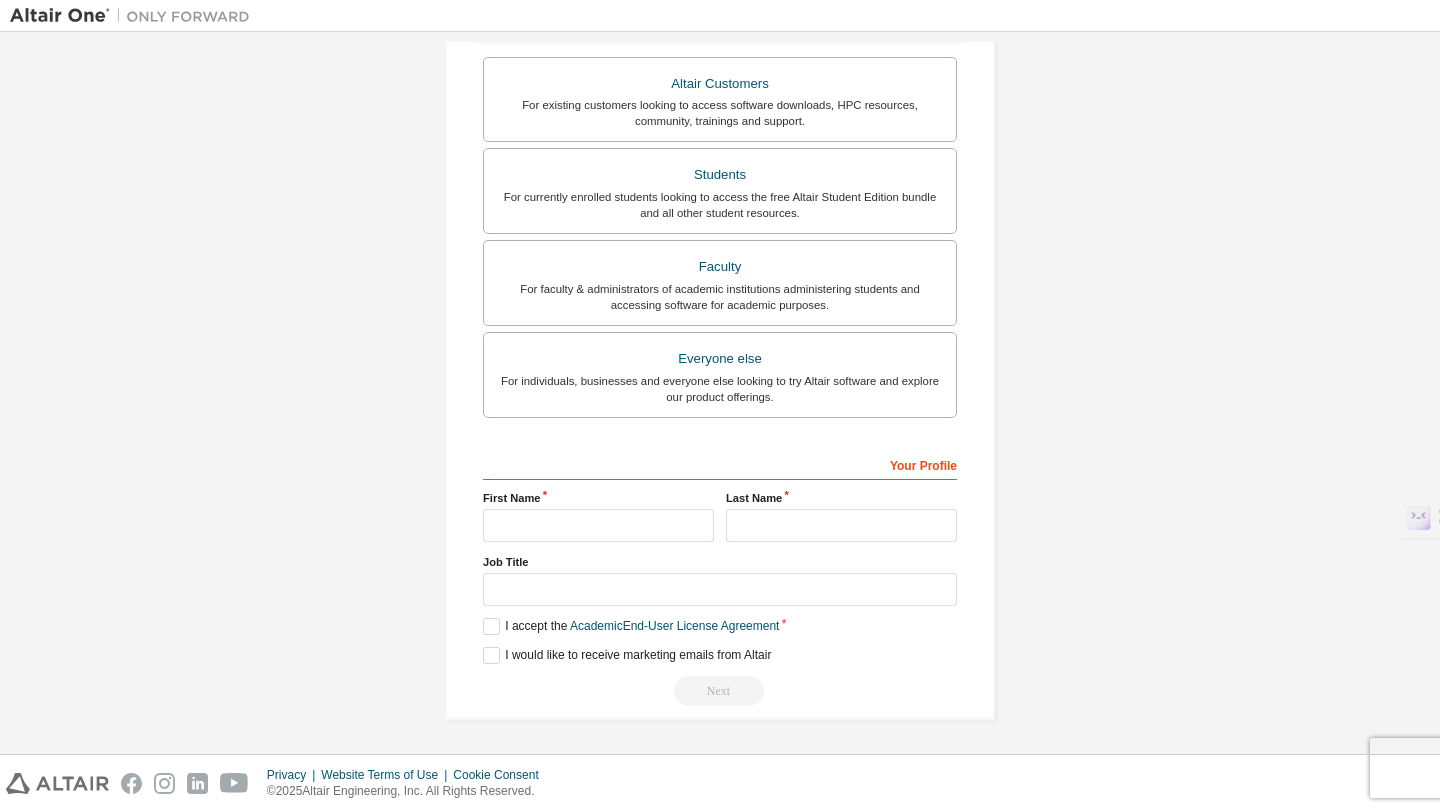 type on "**********" 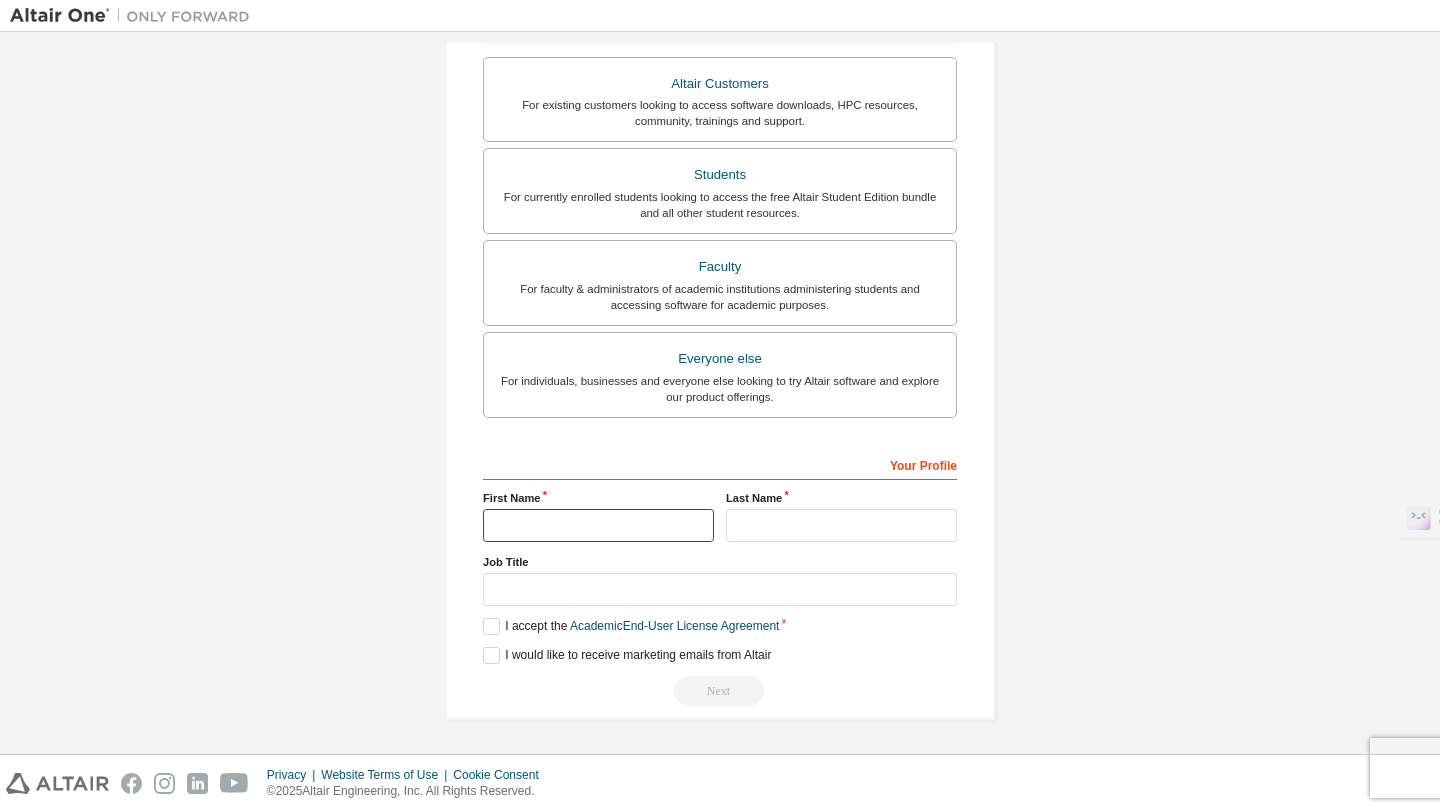 click at bounding box center [598, 525] 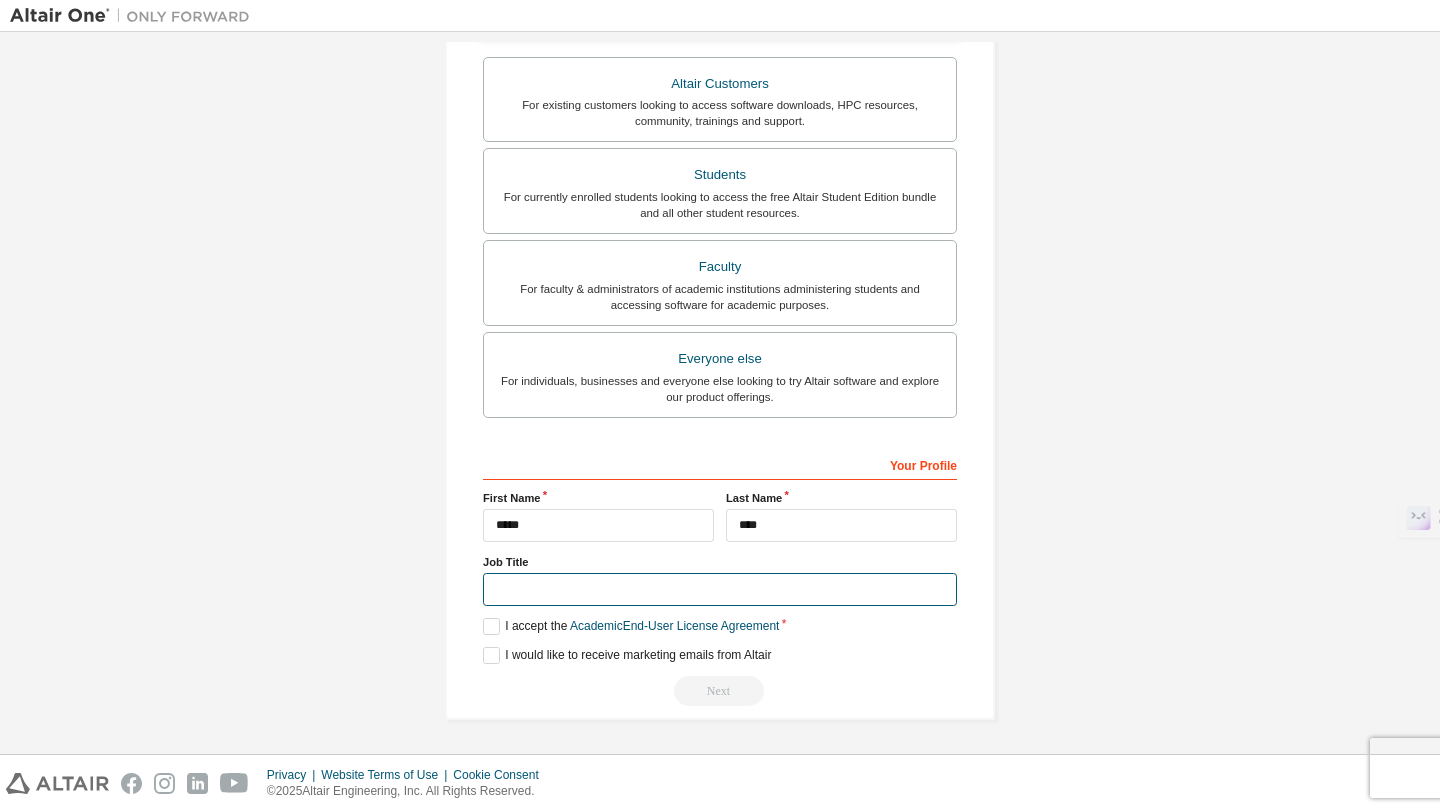 click at bounding box center [720, 589] 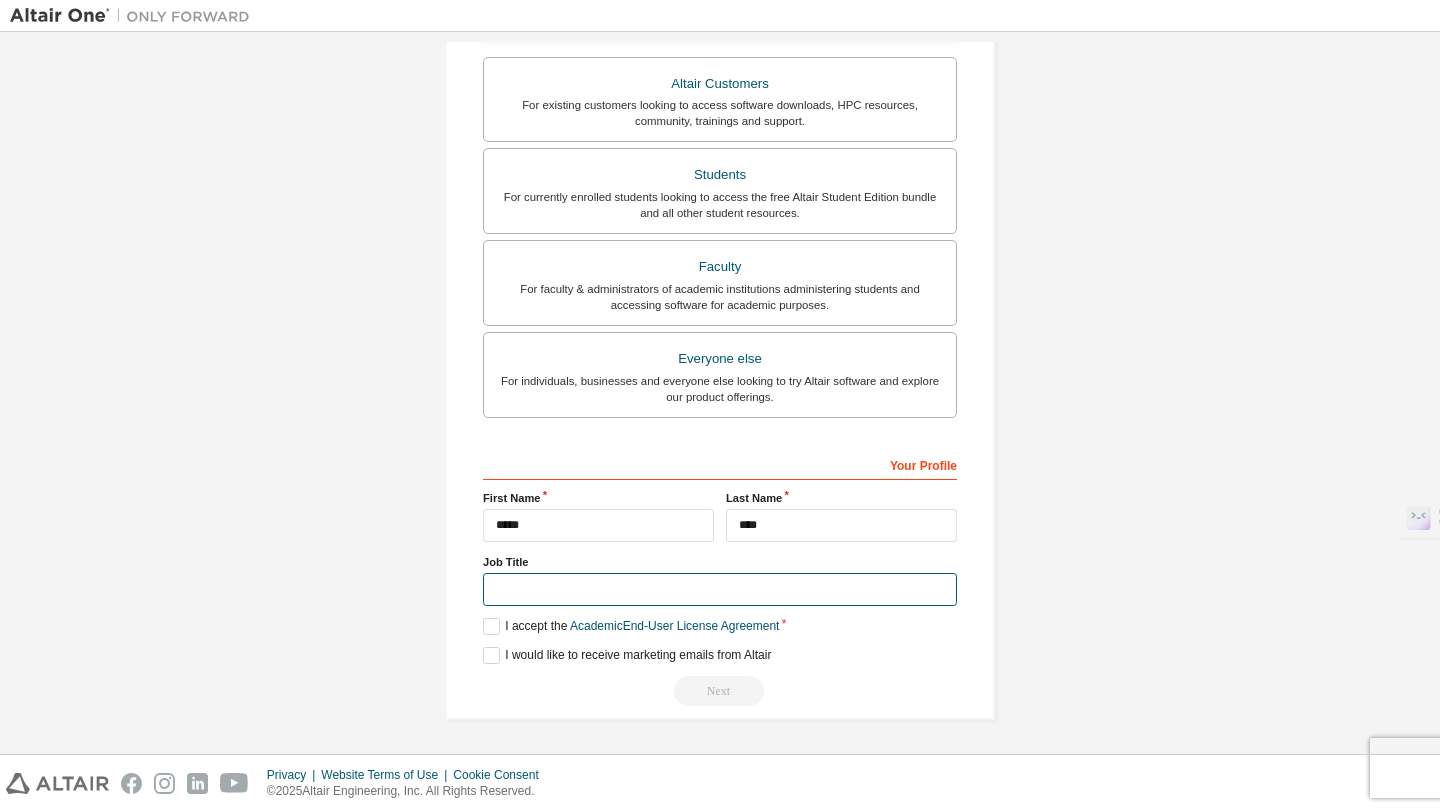 type on "*" 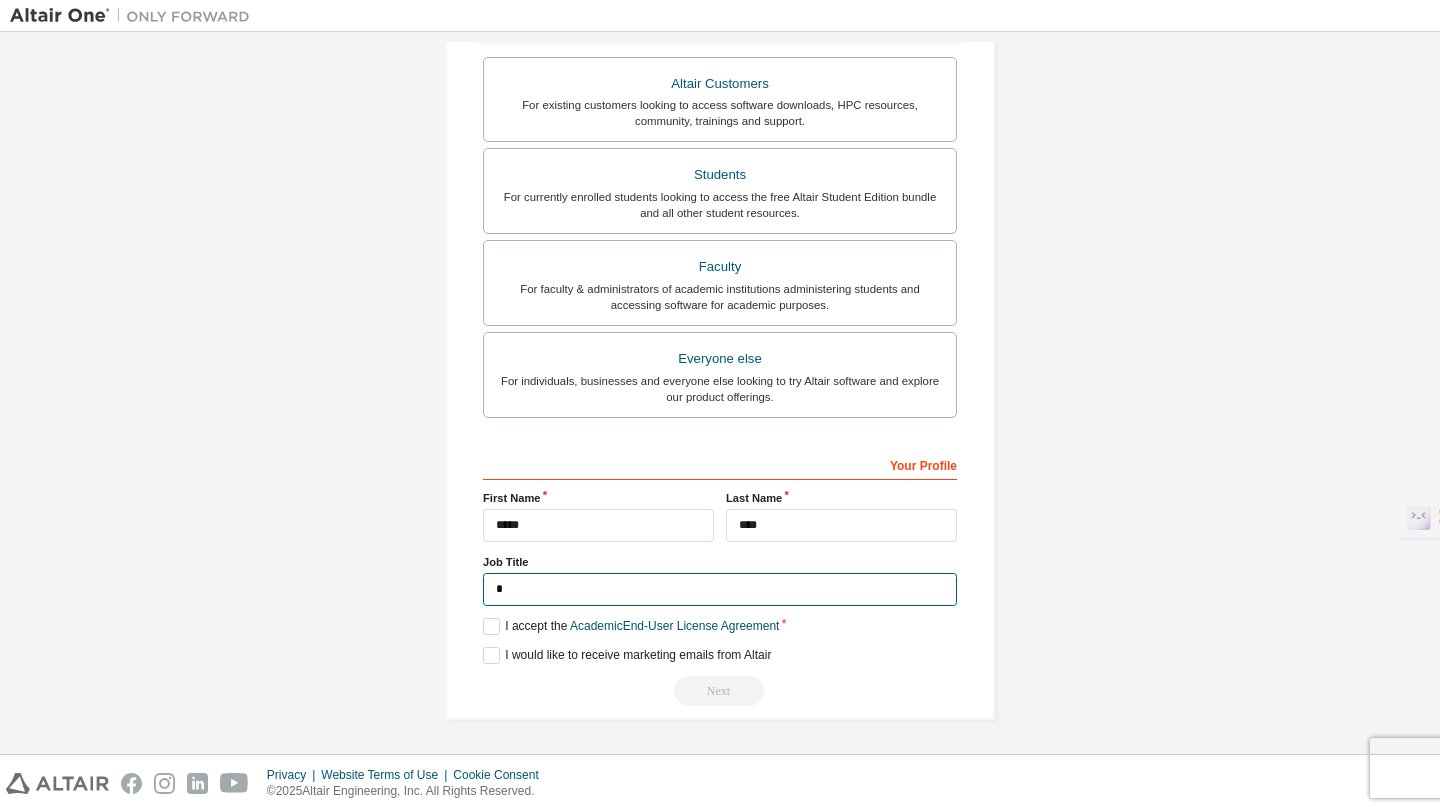 scroll, scrollTop: 357, scrollLeft: 0, axis: vertical 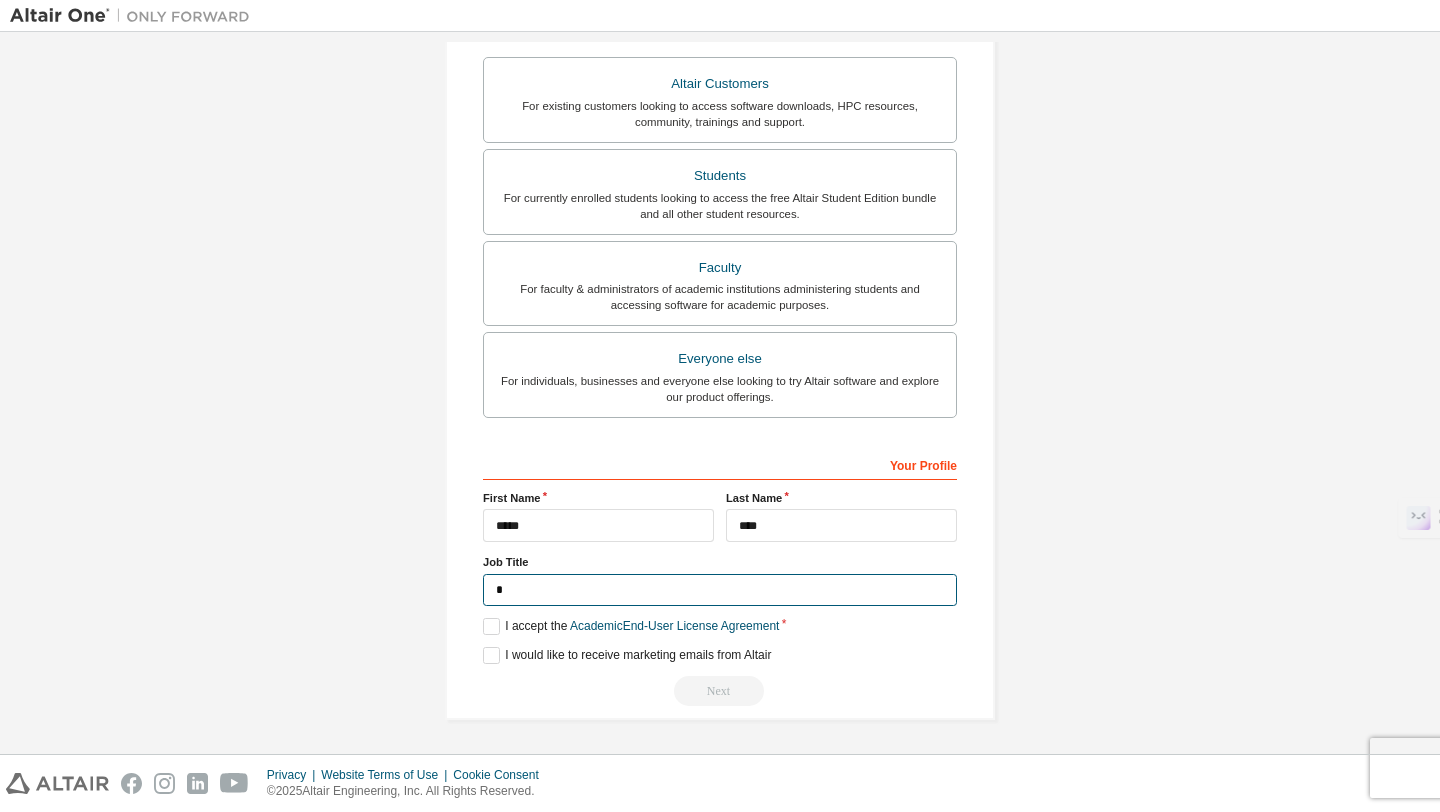 type 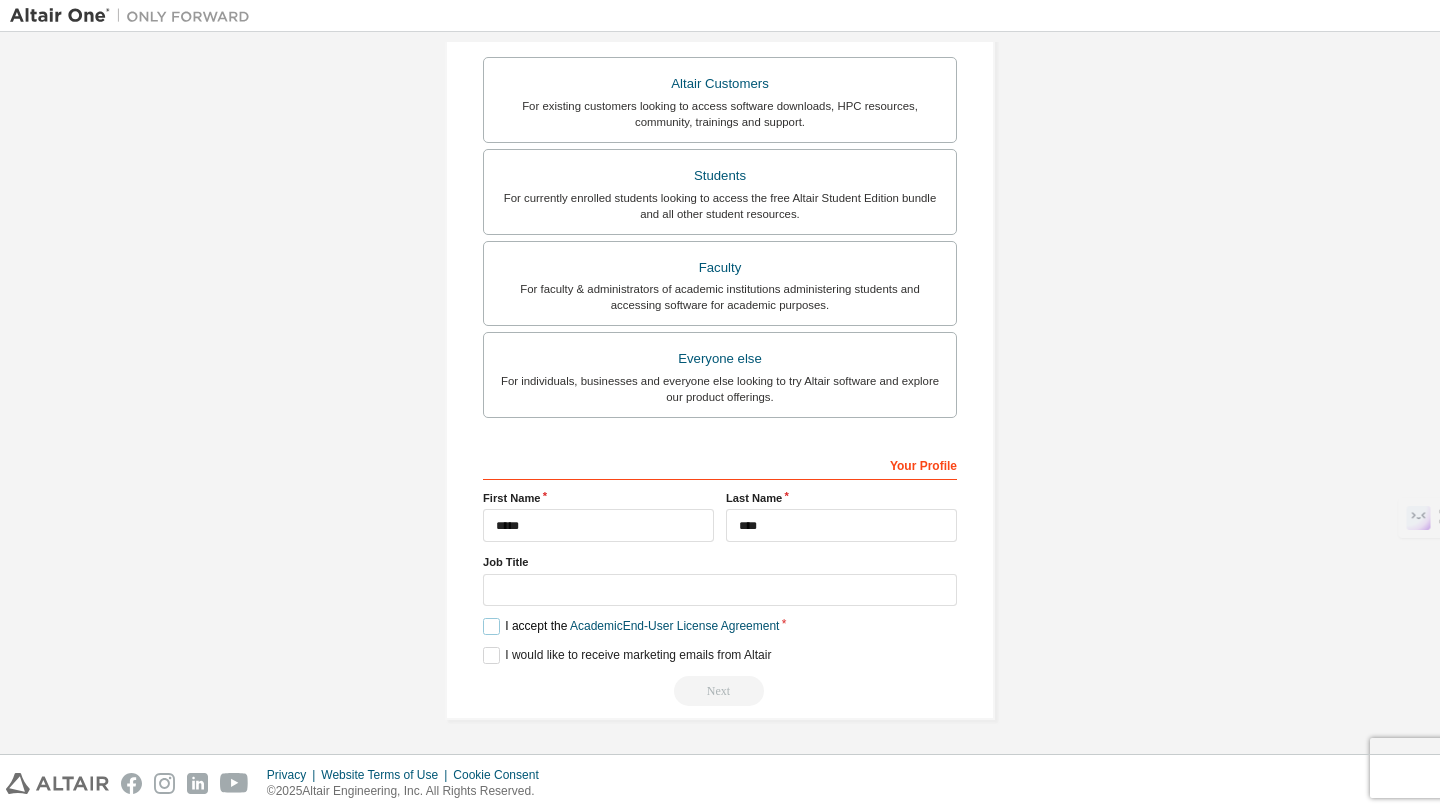 click on "I accept the   Academic   End-User License Agreement" at bounding box center [631, 626] 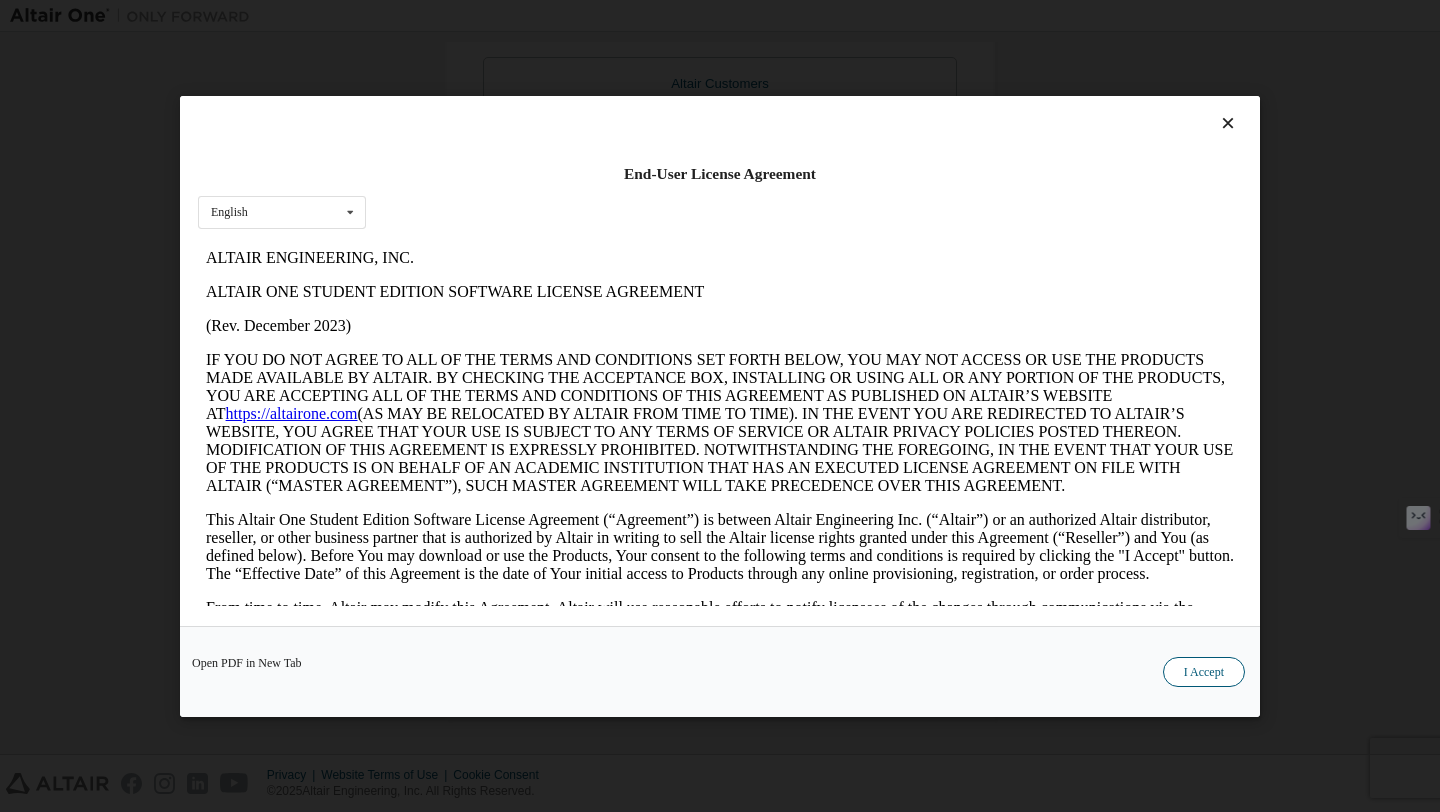 scroll, scrollTop: 0, scrollLeft: 0, axis: both 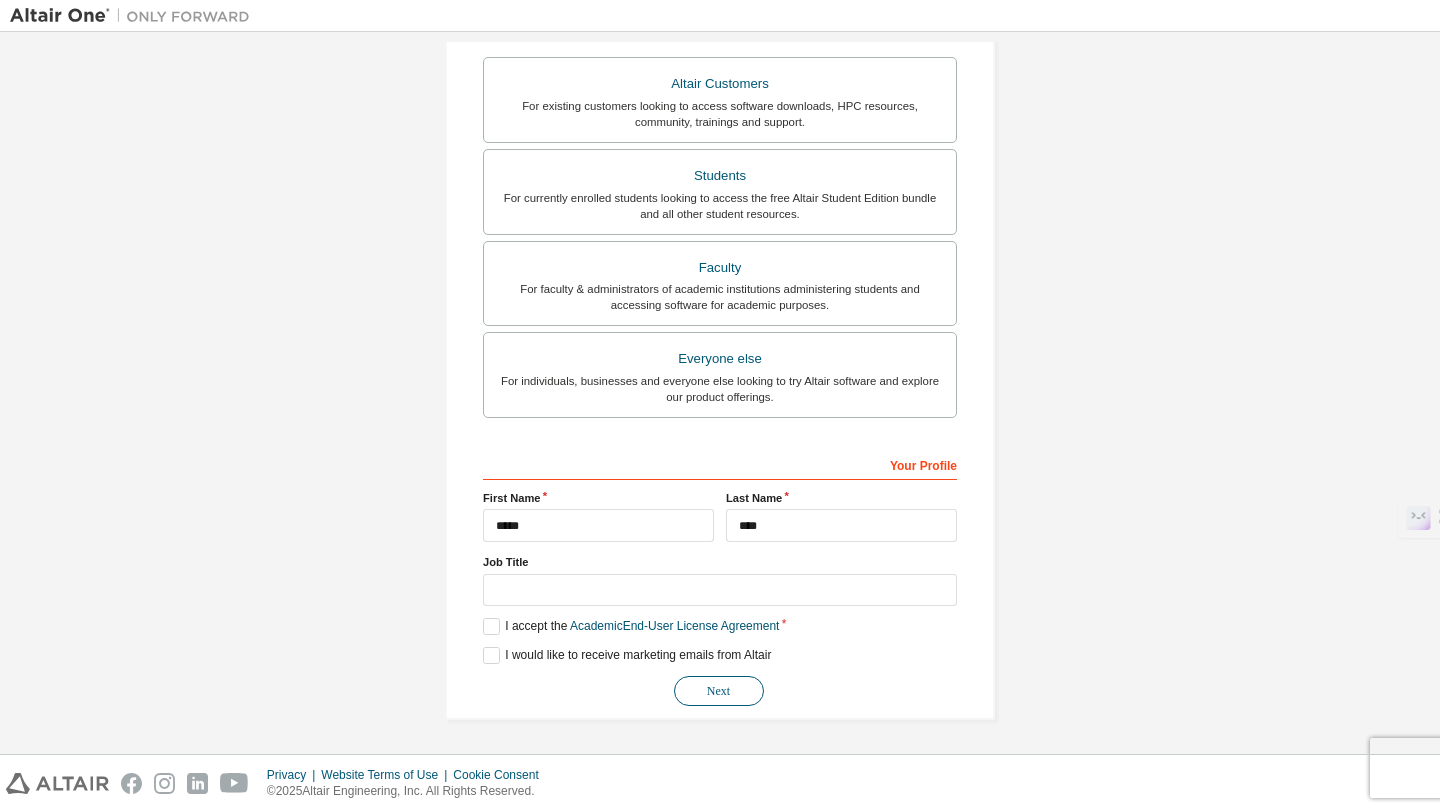 click on "Next" at bounding box center [719, 691] 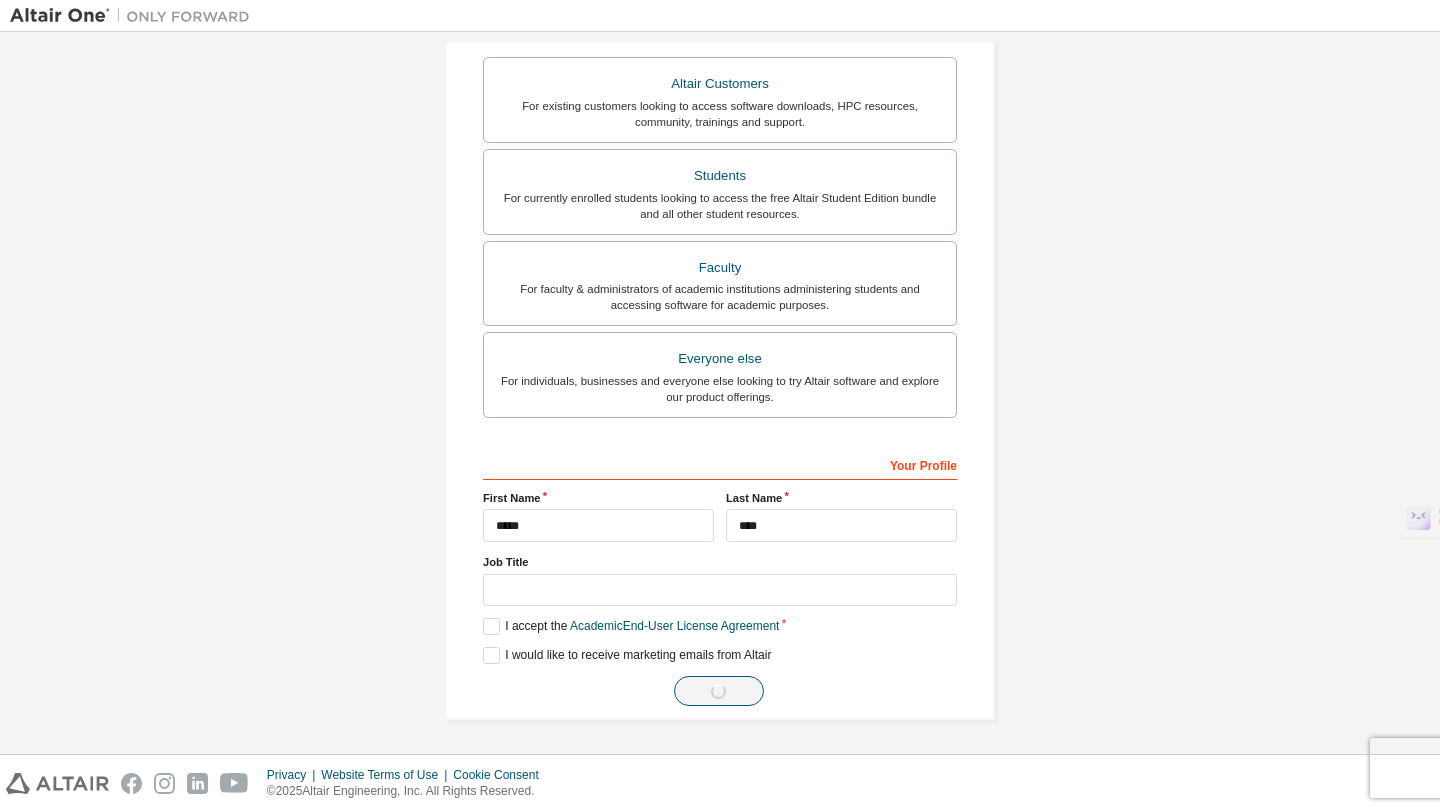 scroll, scrollTop: 0, scrollLeft: 0, axis: both 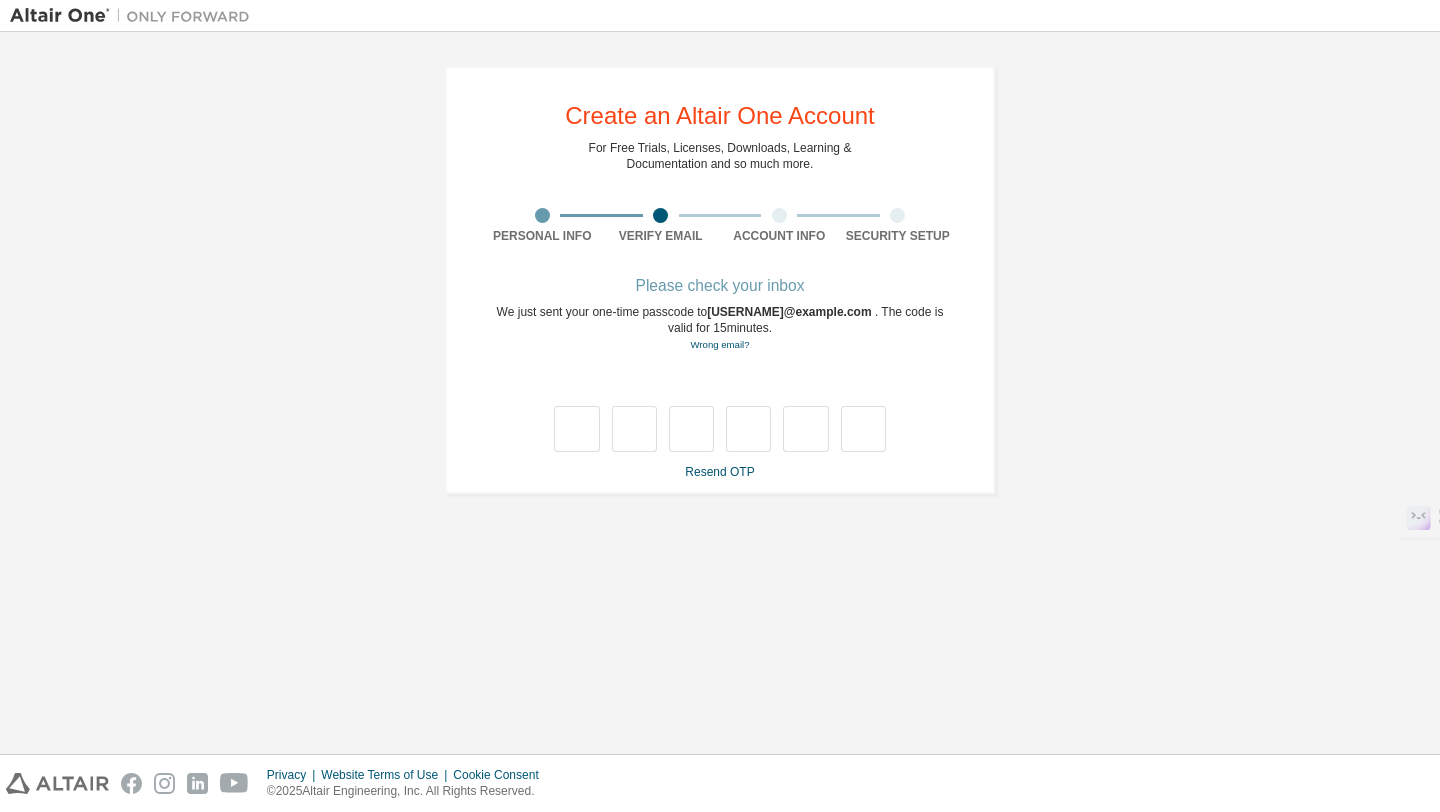 type on "*" 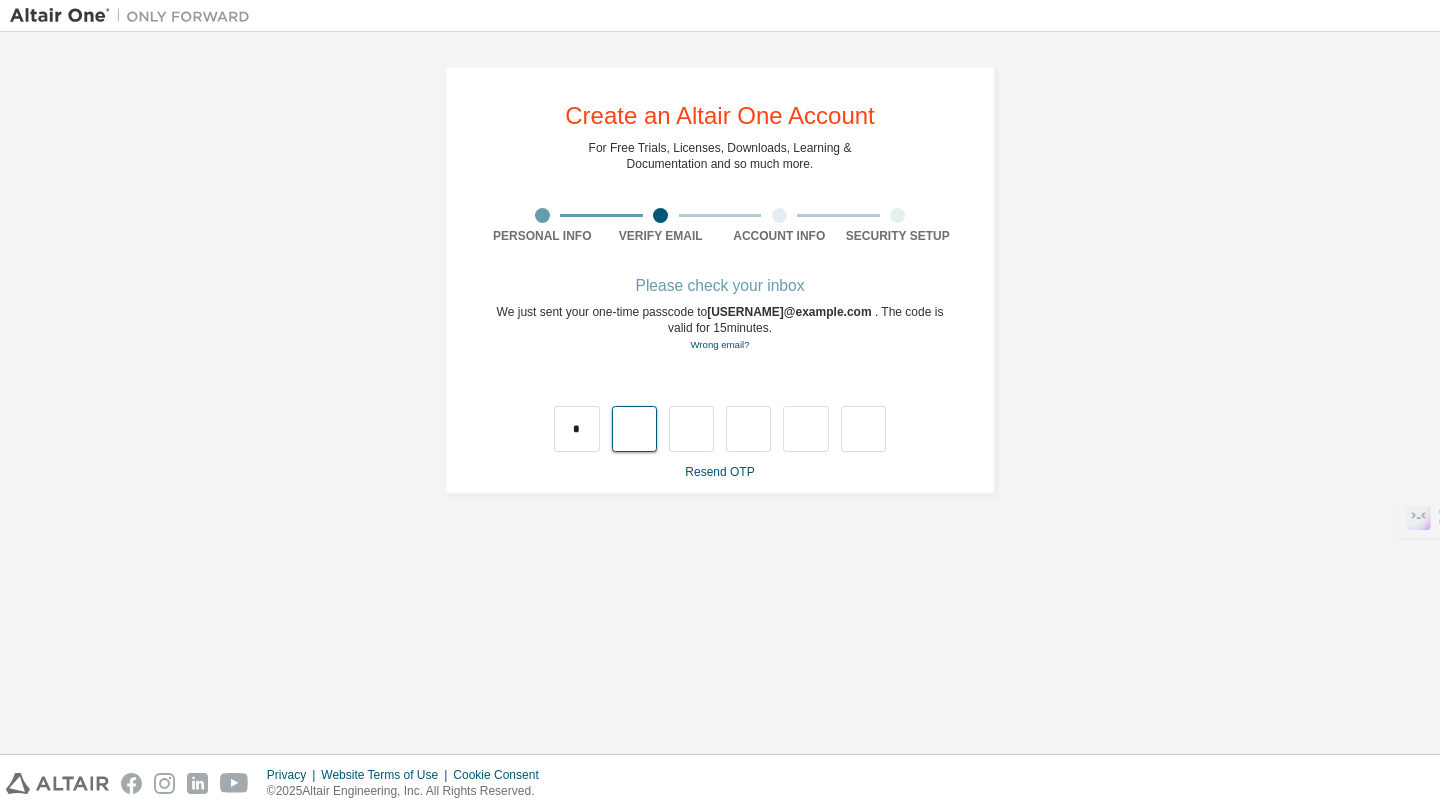 type on "*" 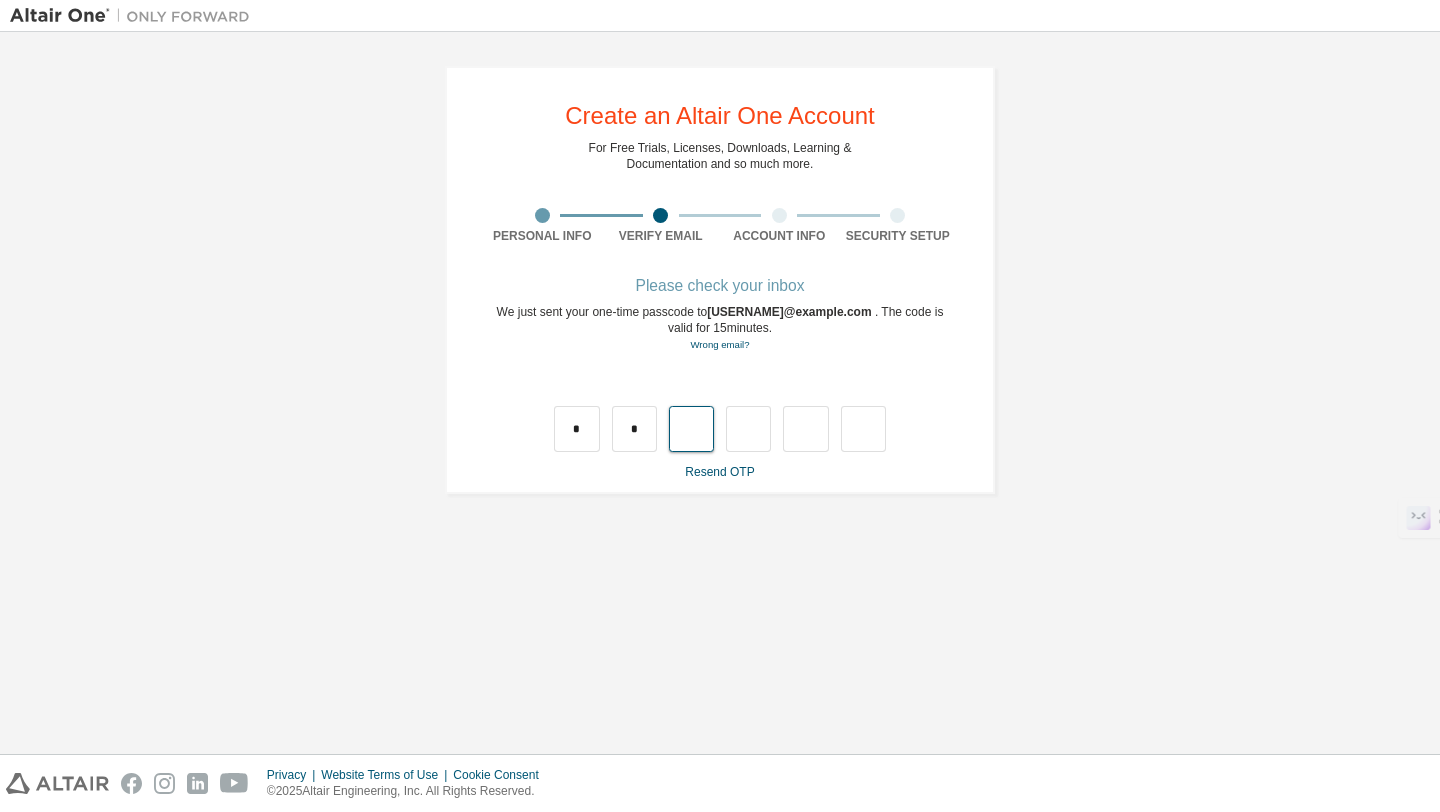 type on "*" 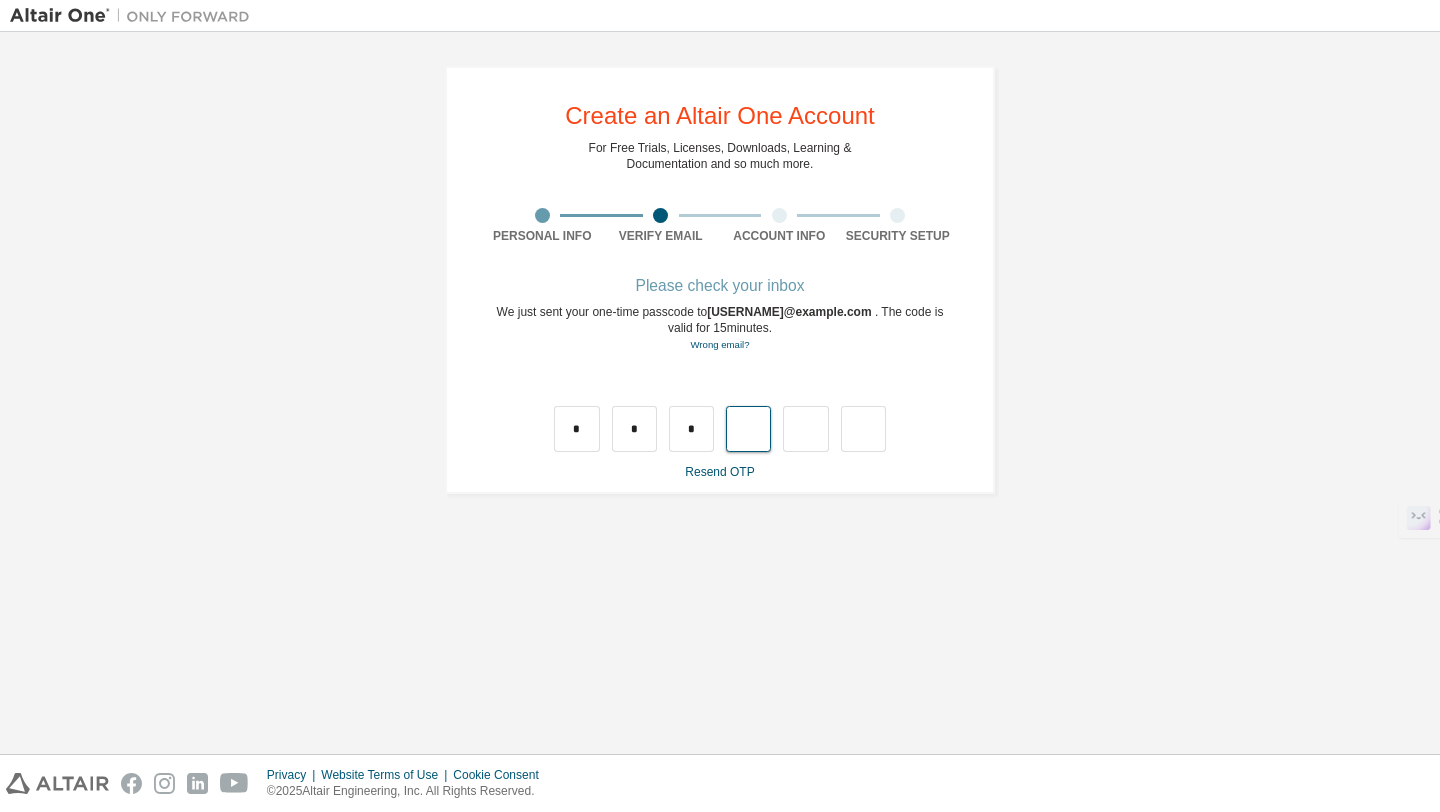 type on "*" 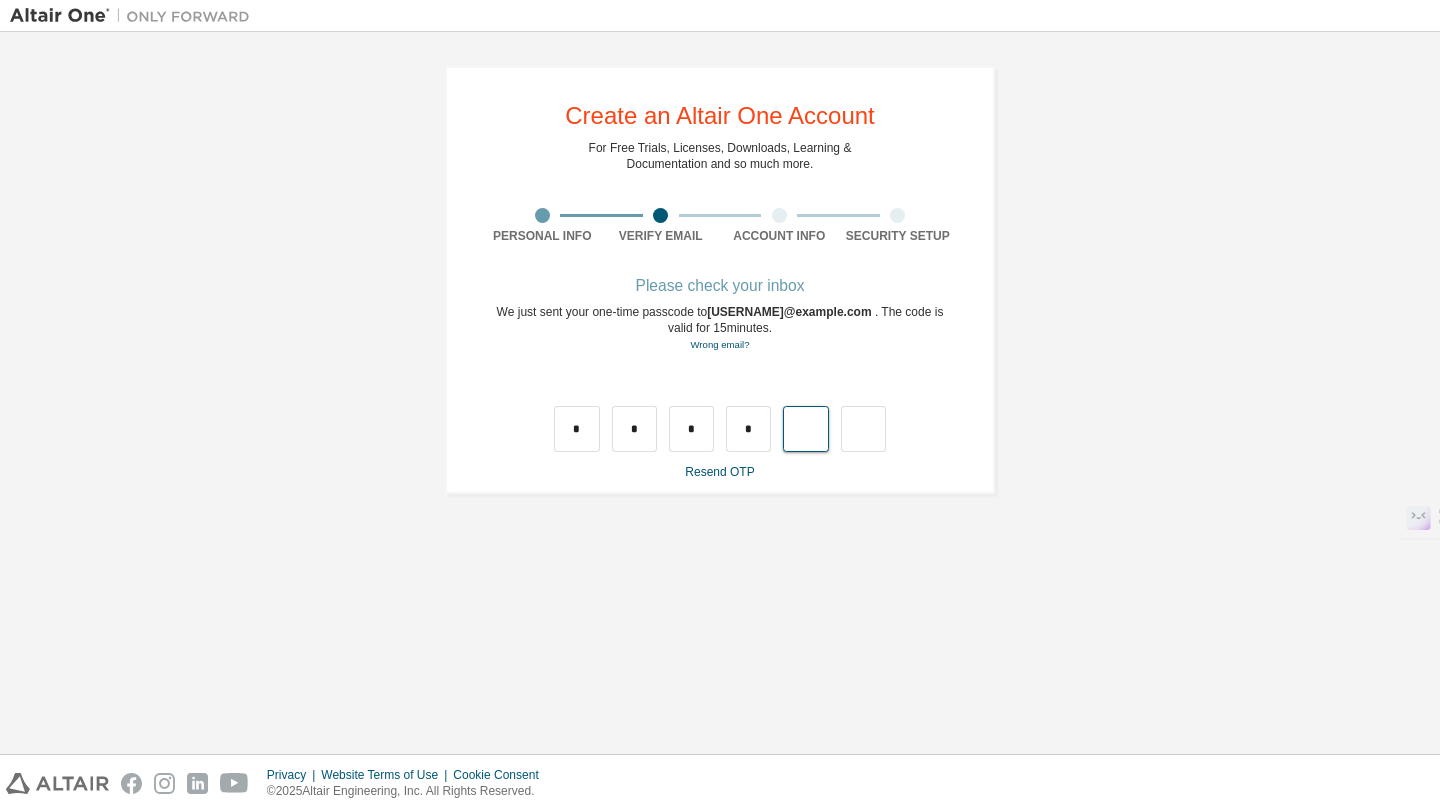 type on "*" 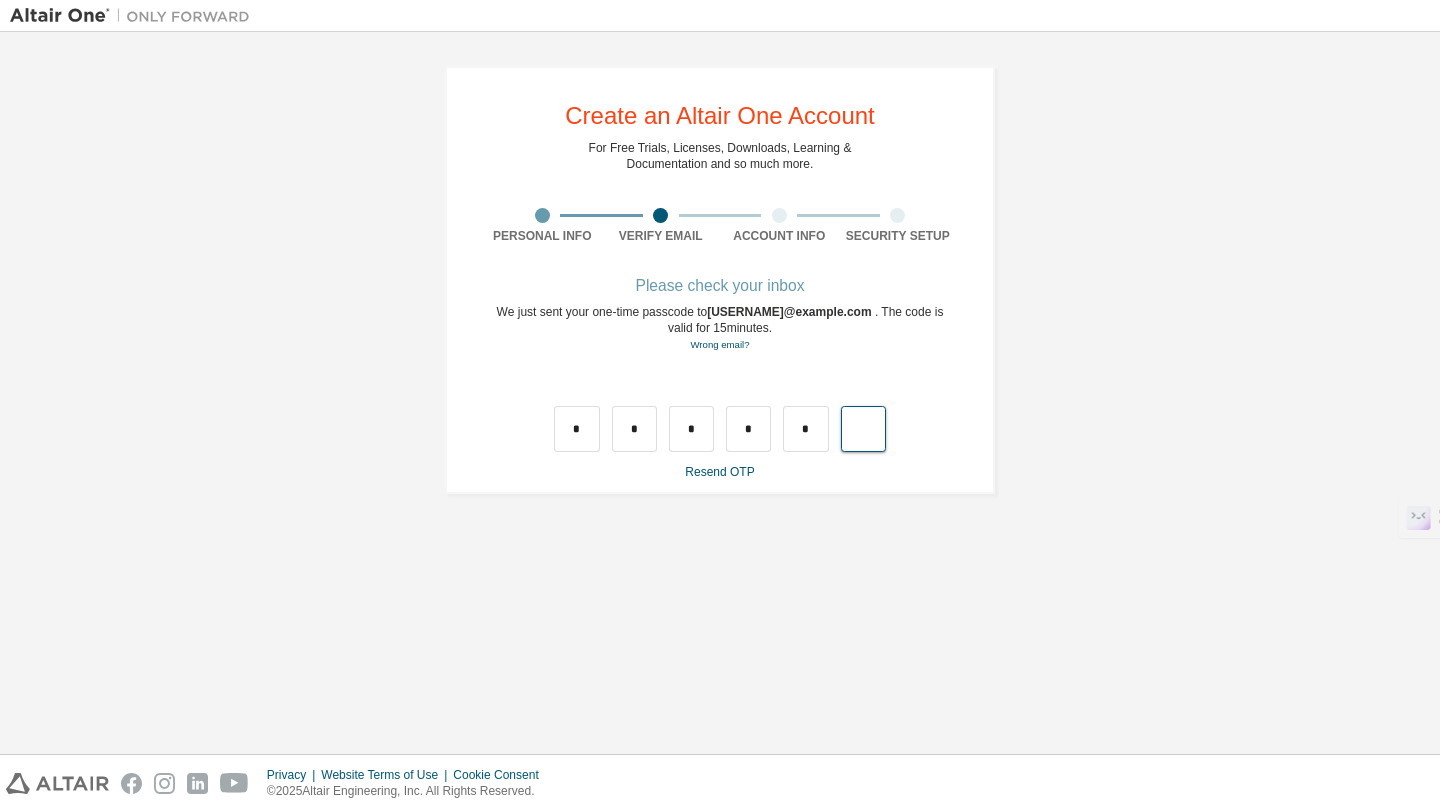 type on "*" 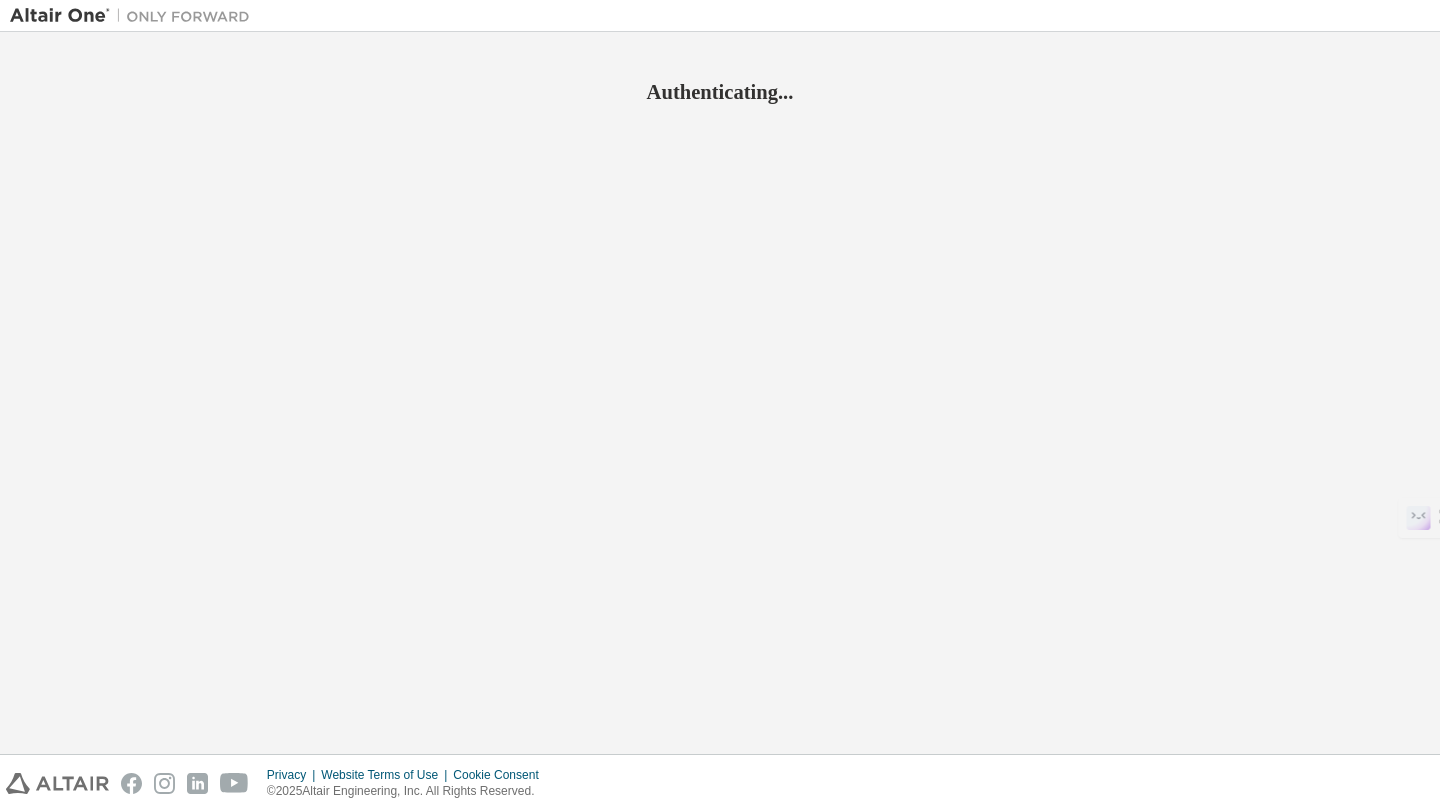 scroll, scrollTop: 0, scrollLeft: 0, axis: both 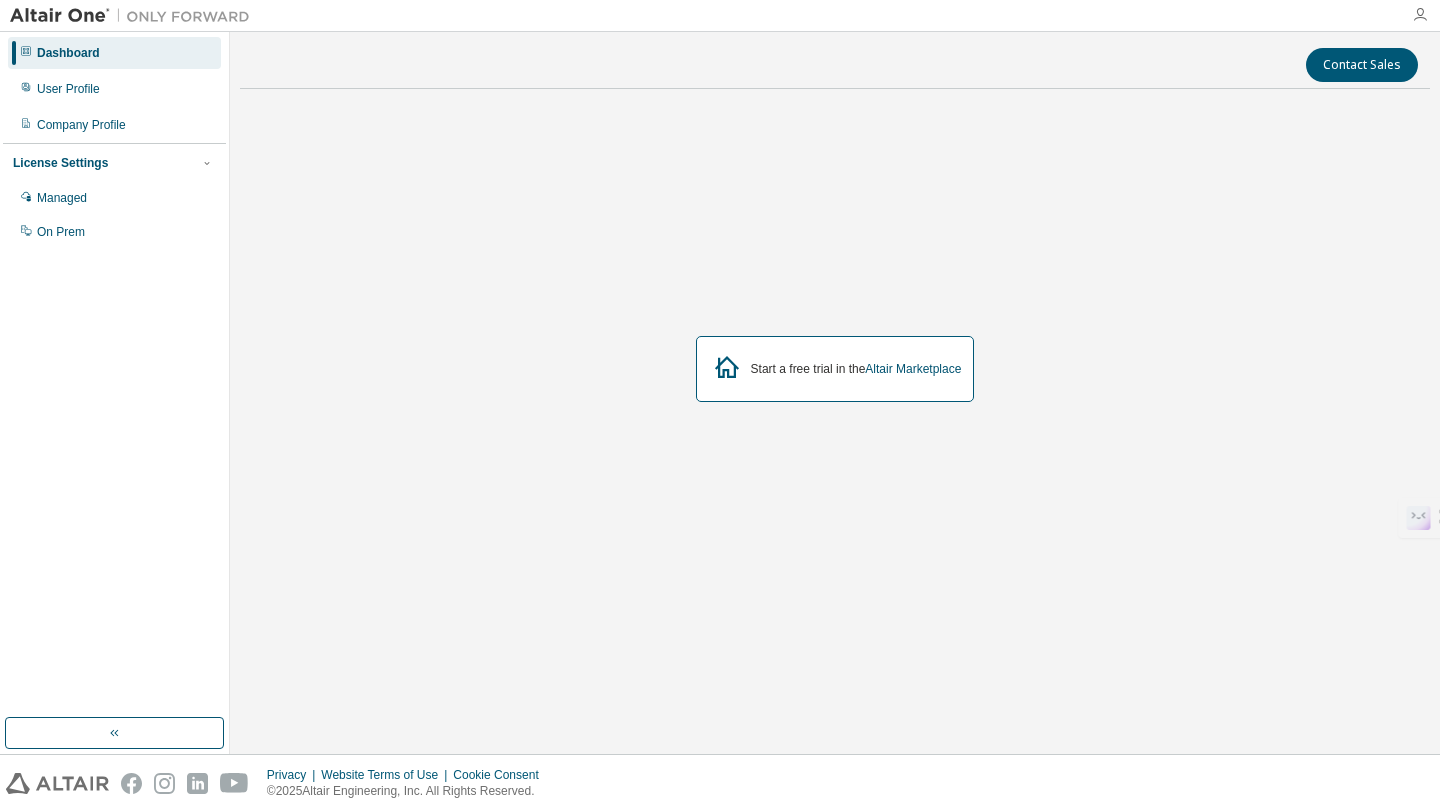 click at bounding box center (1420, 15) 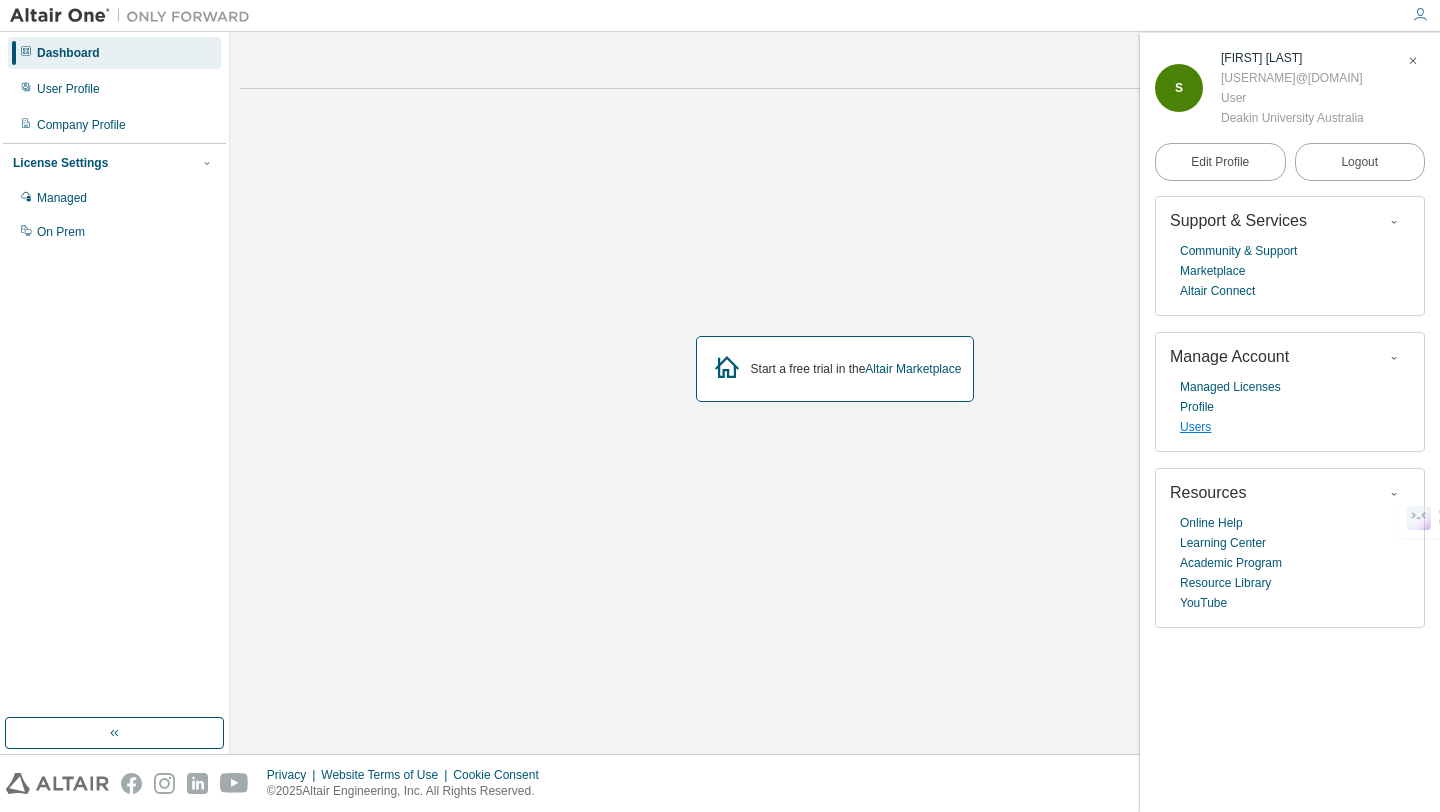 click on "Users" at bounding box center (1195, 427) 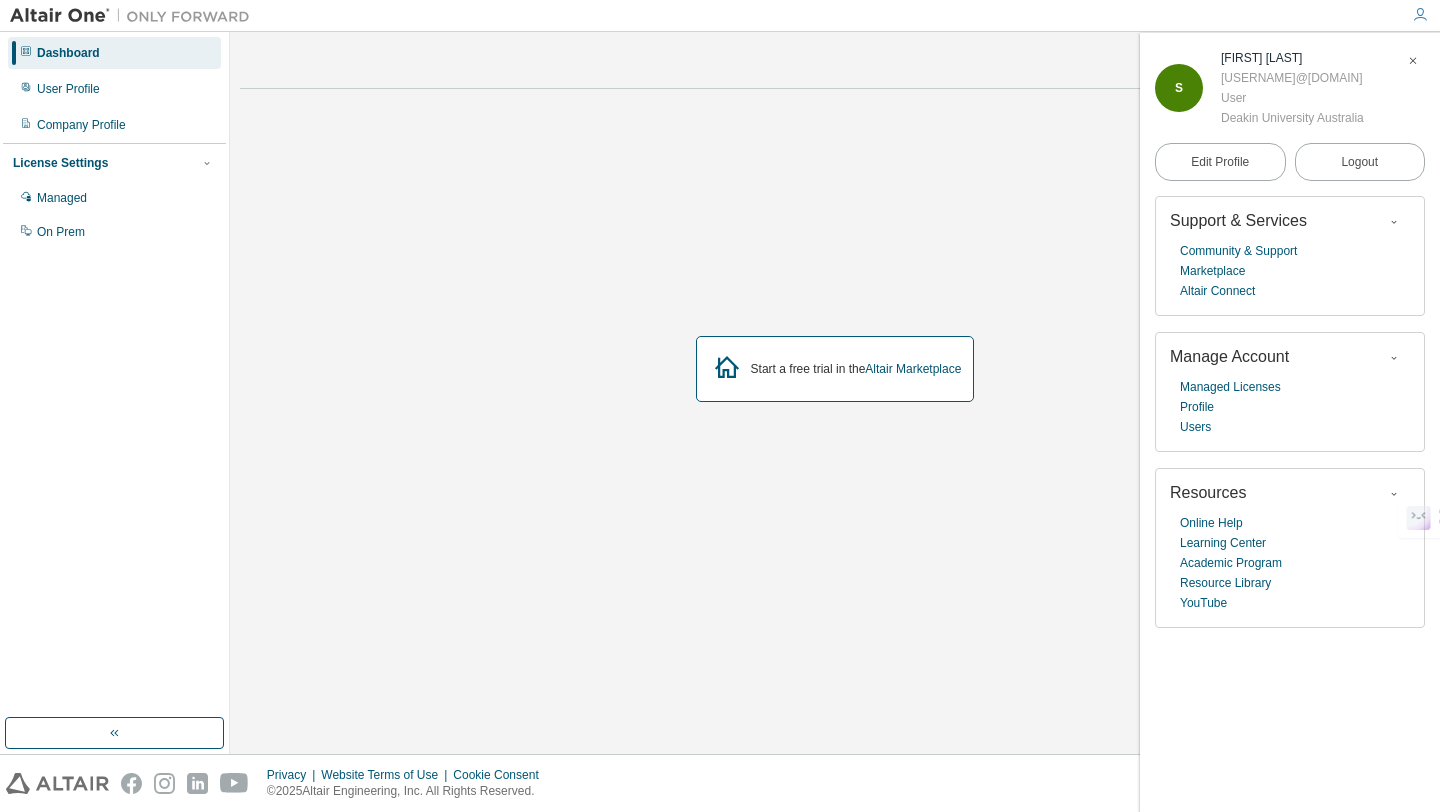click at bounding box center (1413, 61) 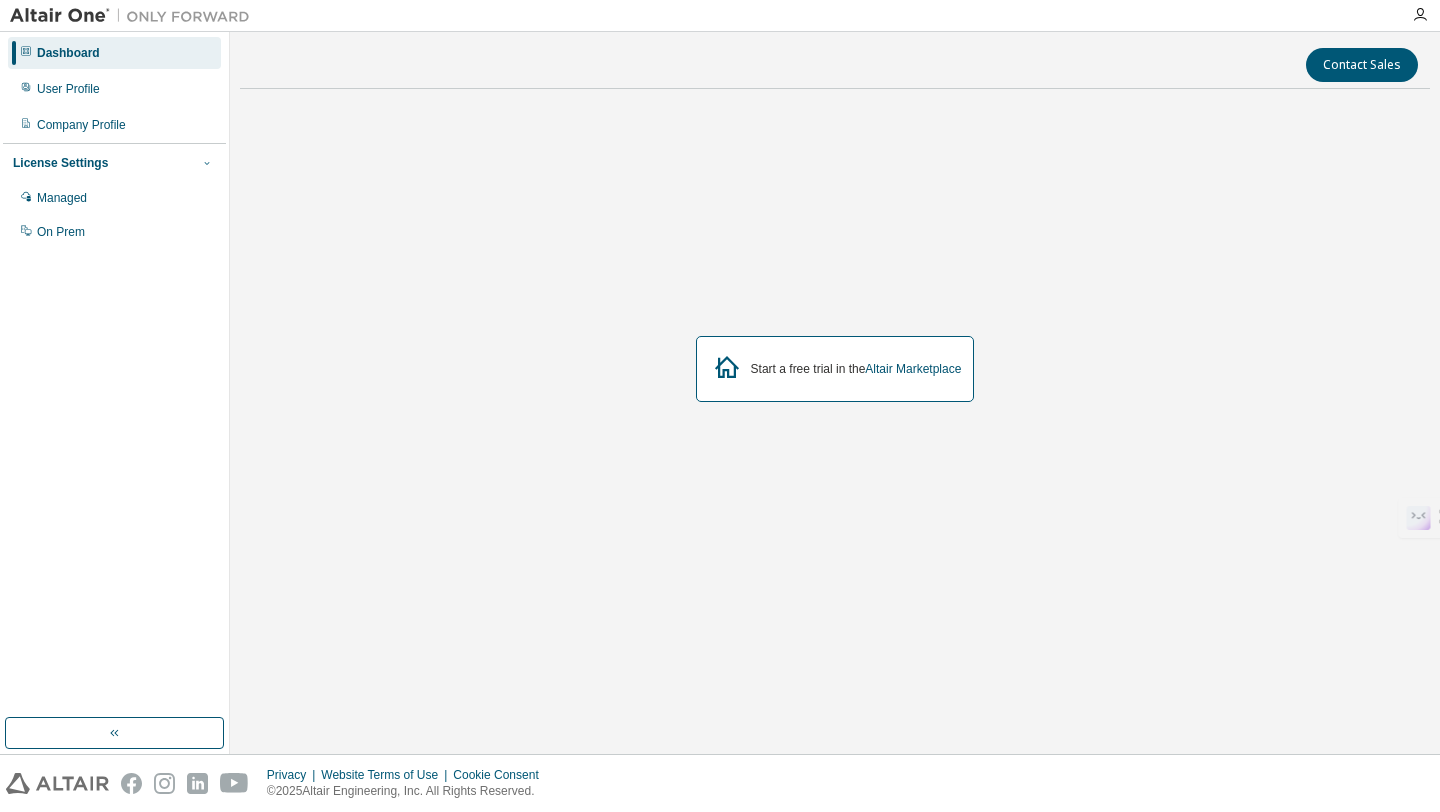 click 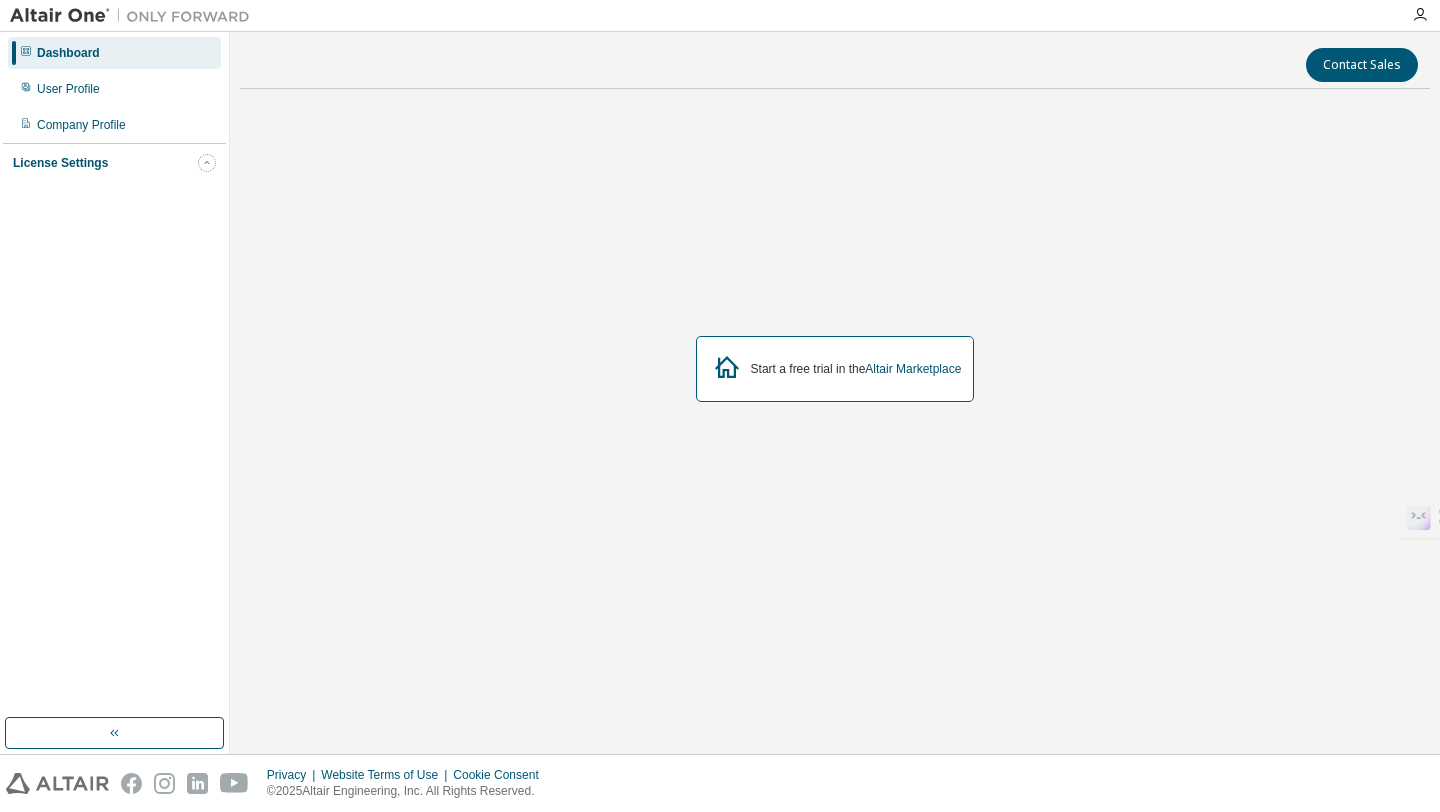 click 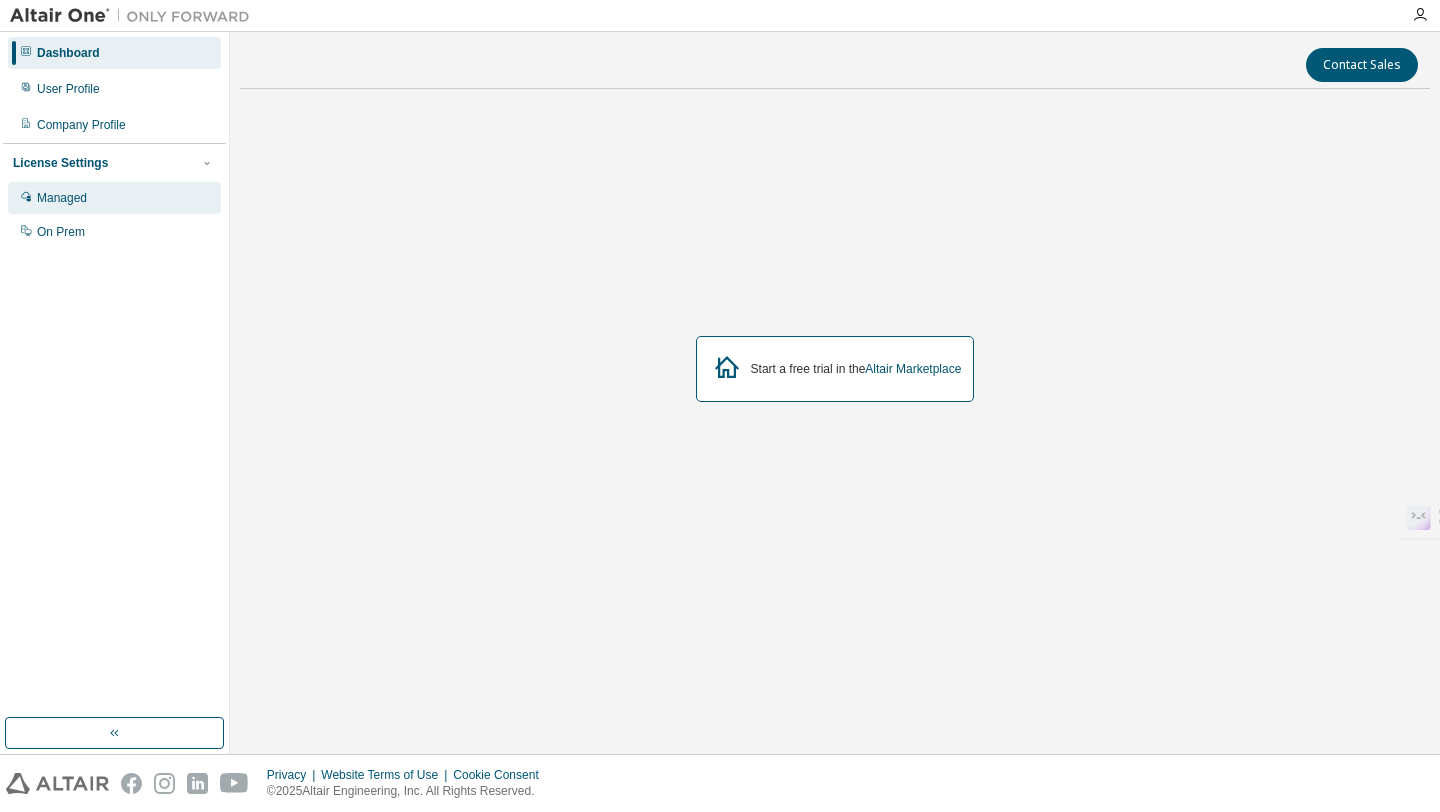 click on "Managed" at bounding box center (114, 198) 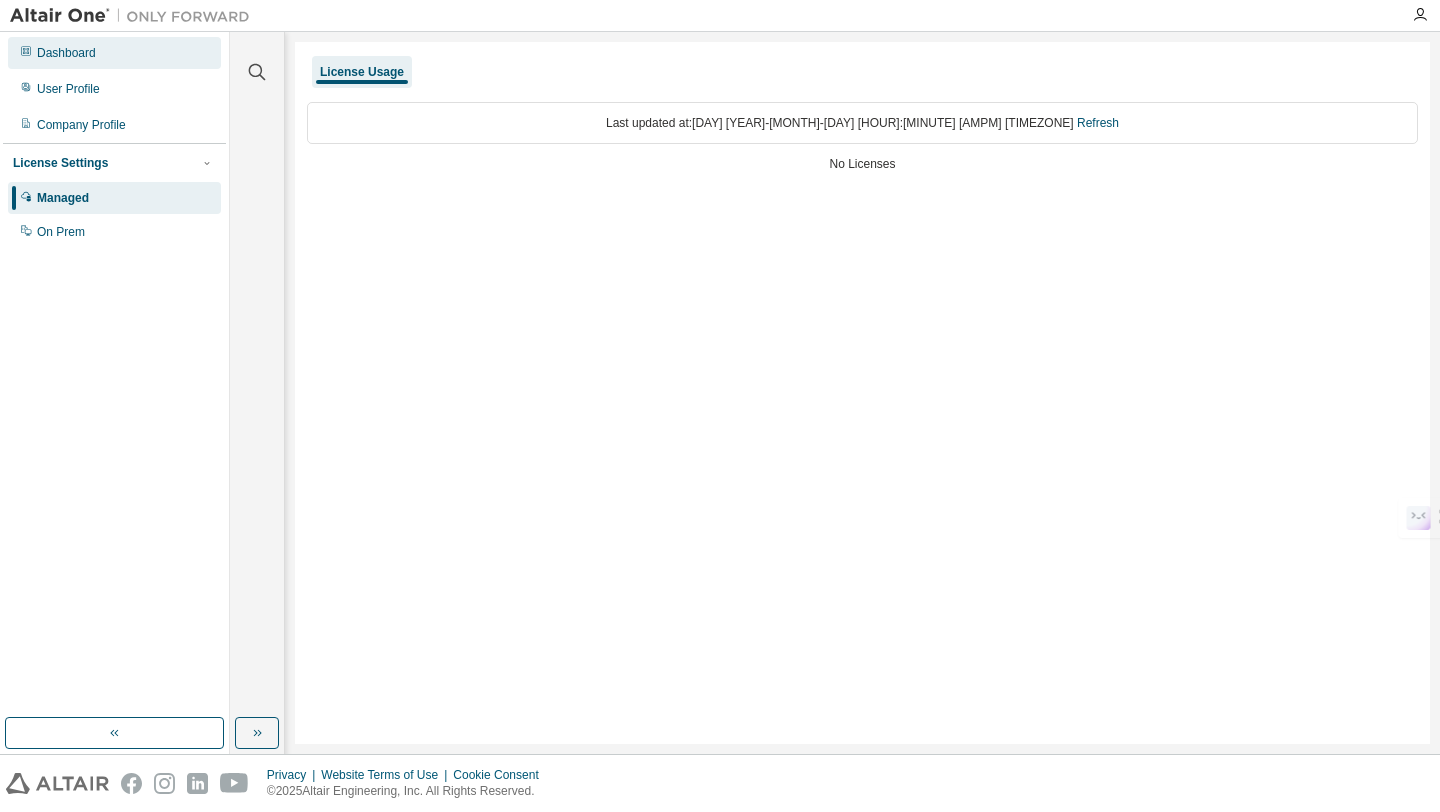 click on "Dashboard" at bounding box center (66, 53) 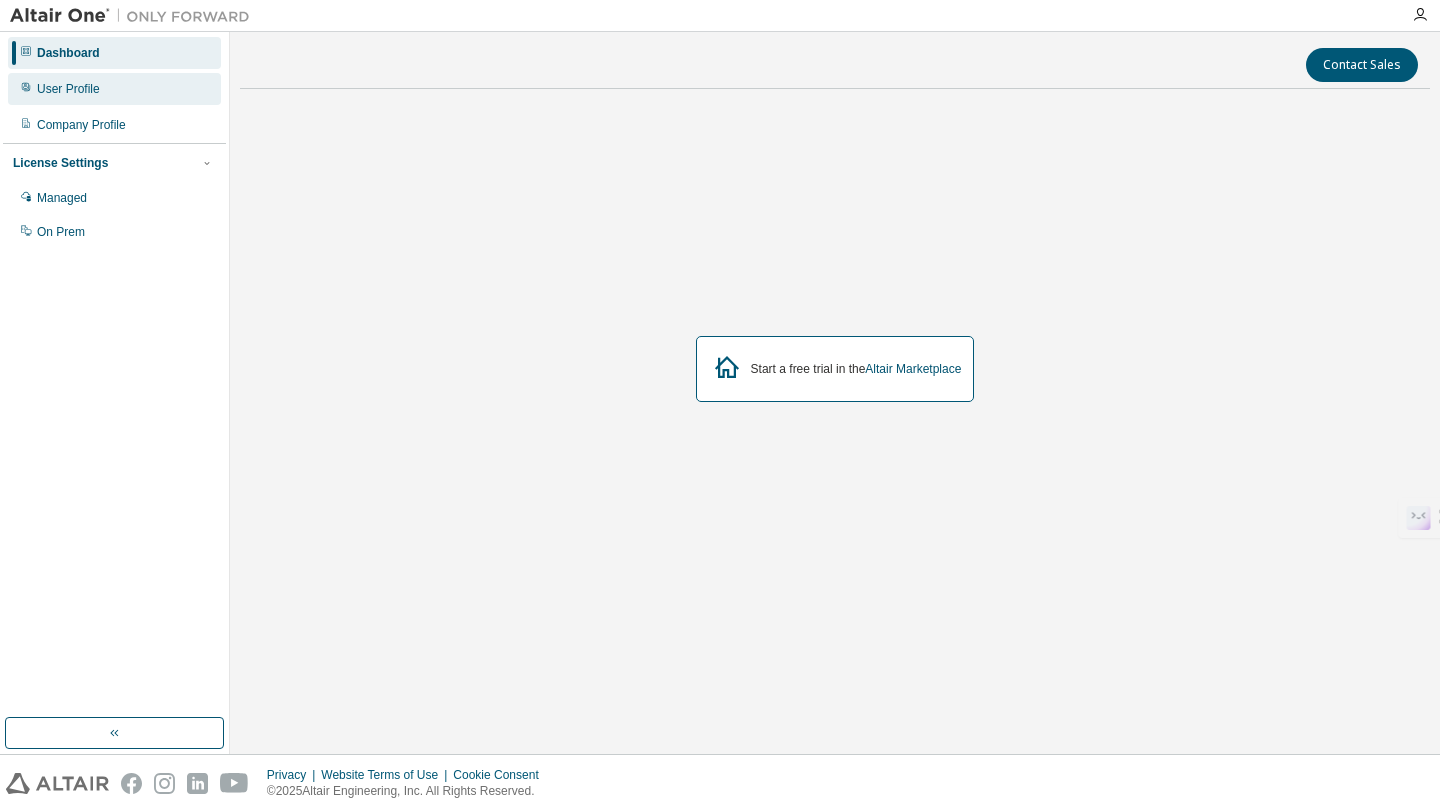 click on "User Profile" at bounding box center [68, 89] 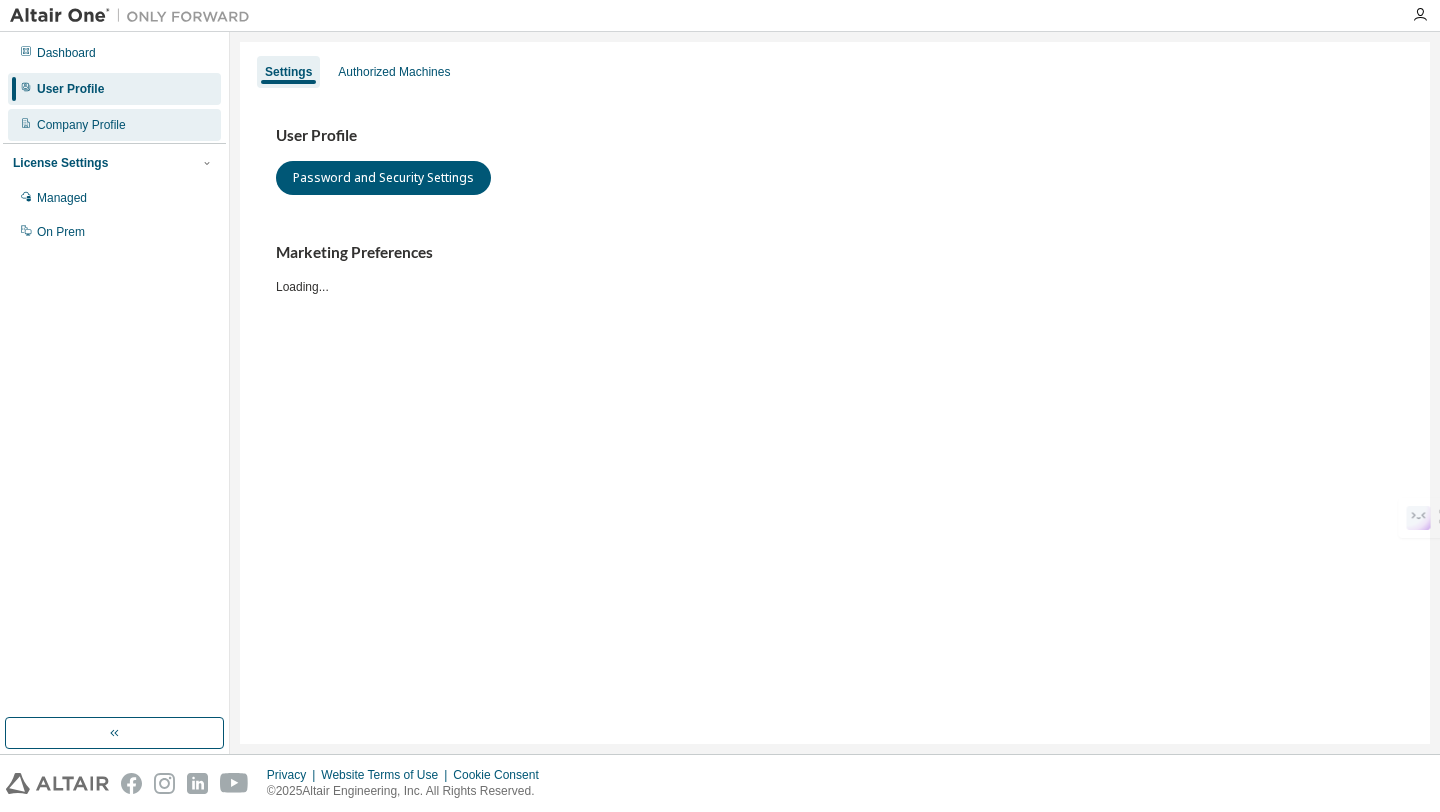 click on "Company Profile" at bounding box center [81, 125] 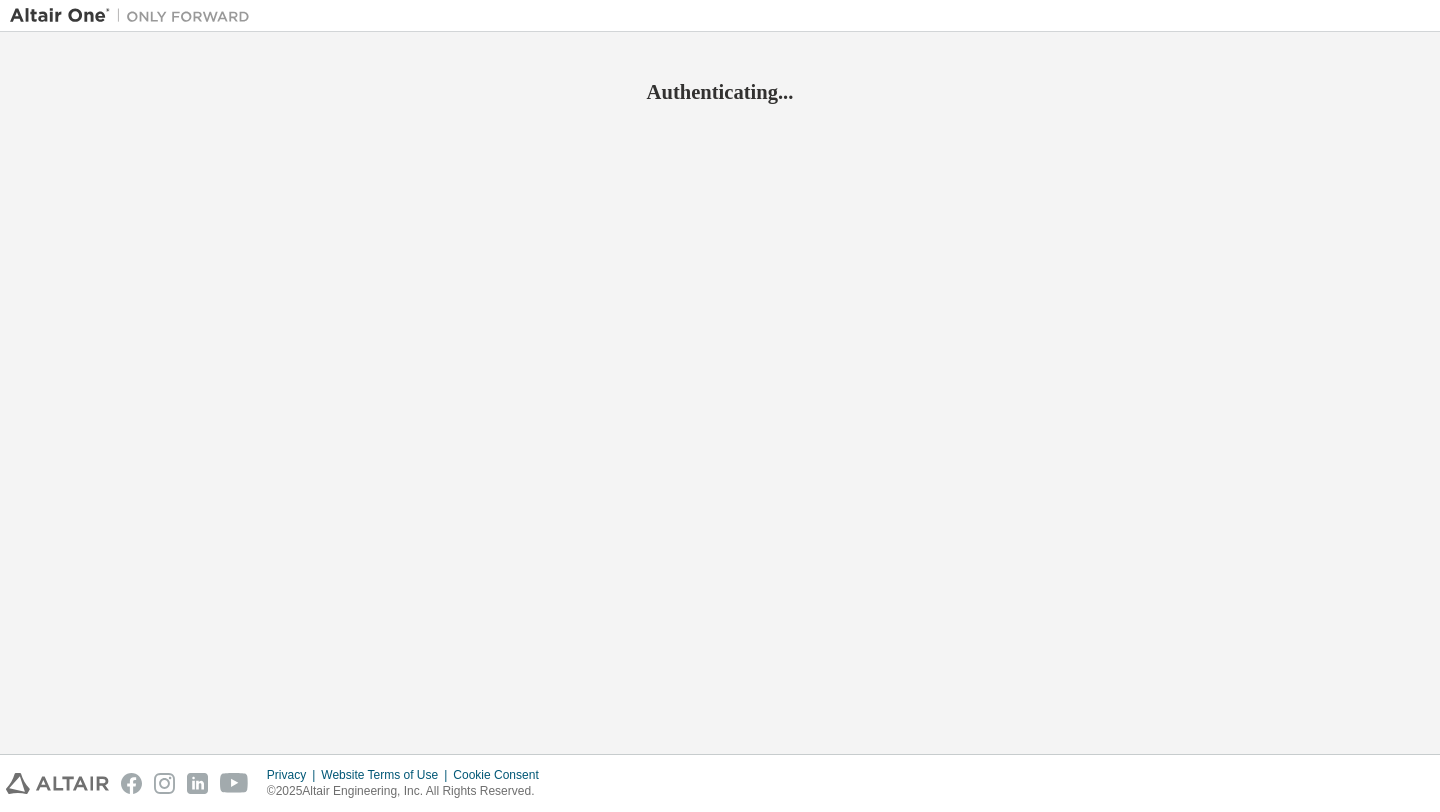 scroll, scrollTop: 0, scrollLeft: 0, axis: both 